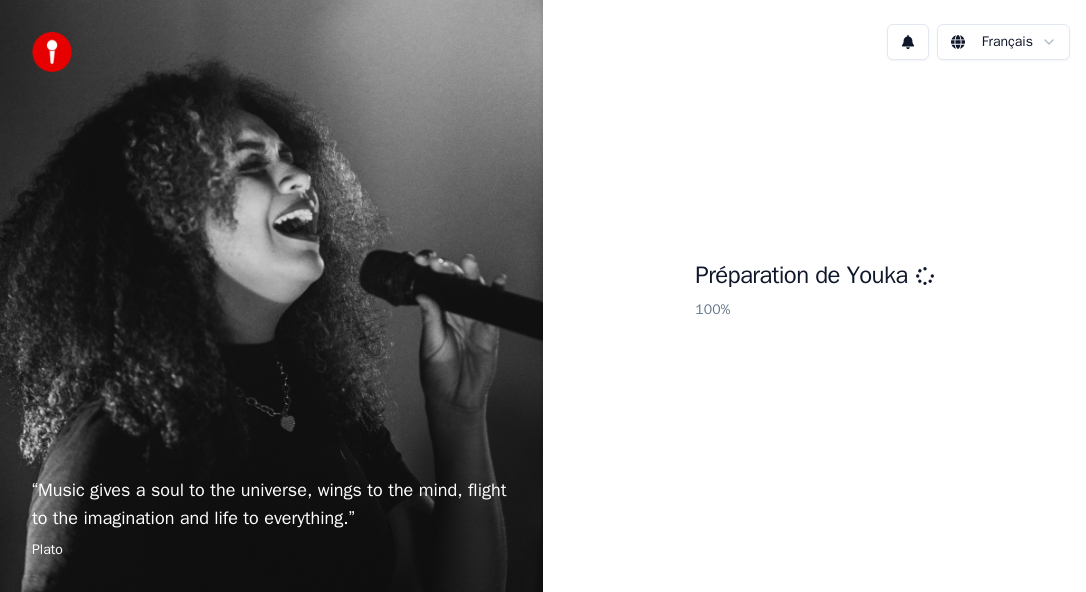 scroll, scrollTop: 0, scrollLeft: 0, axis: both 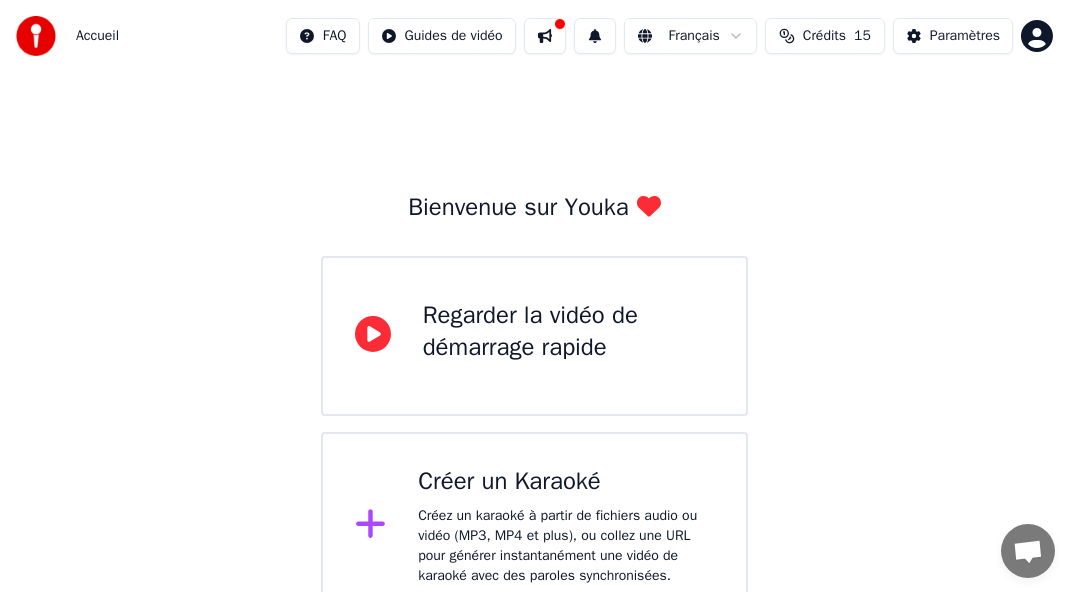 click 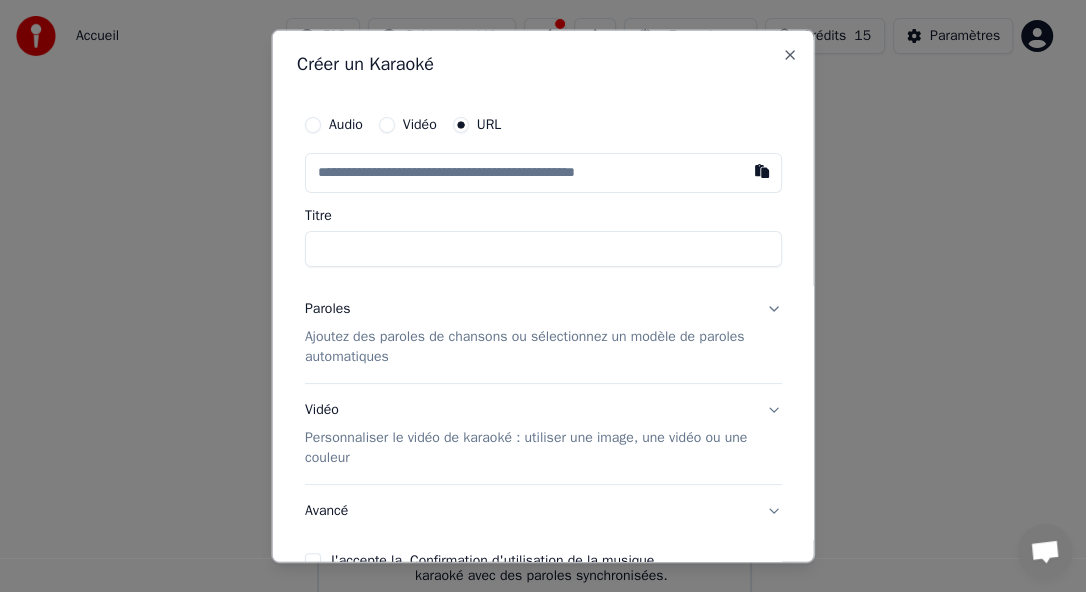 paste on "**********" 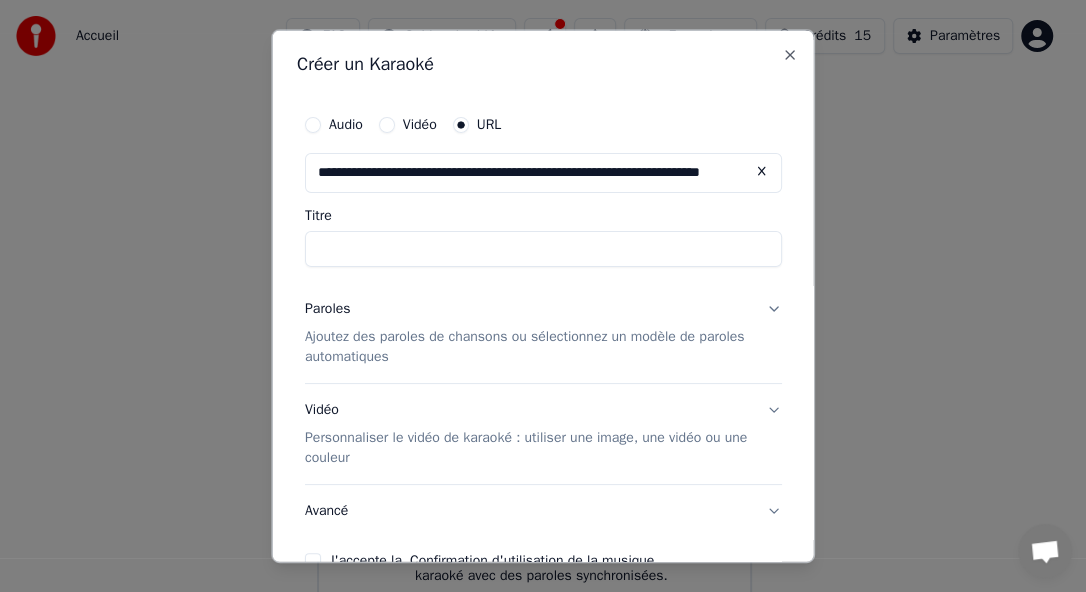 scroll, scrollTop: 0, scrollLeft: 107, axis: horizontal 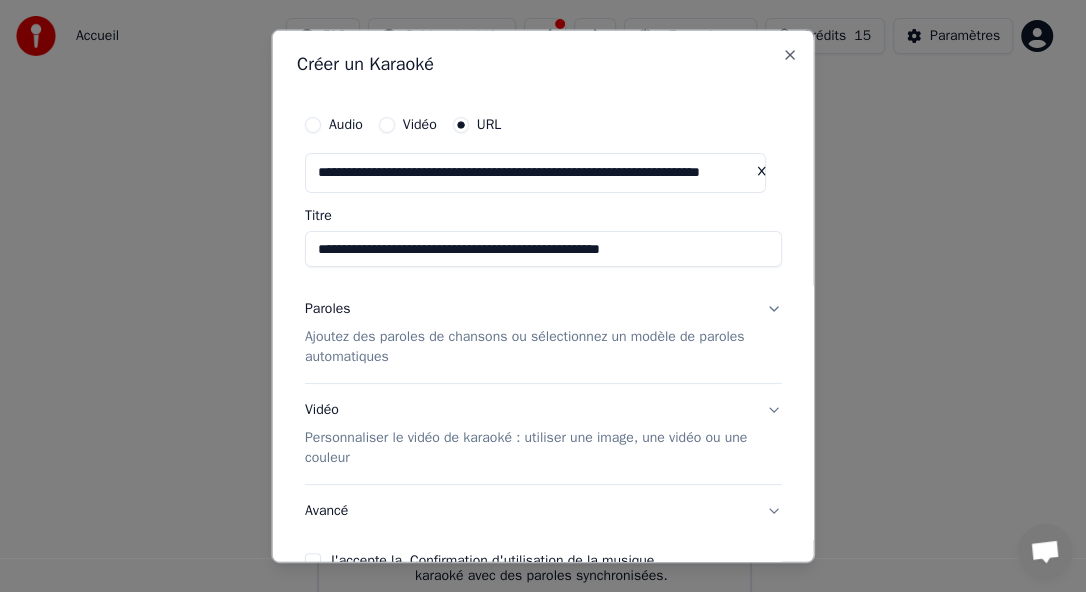 type on "**********" 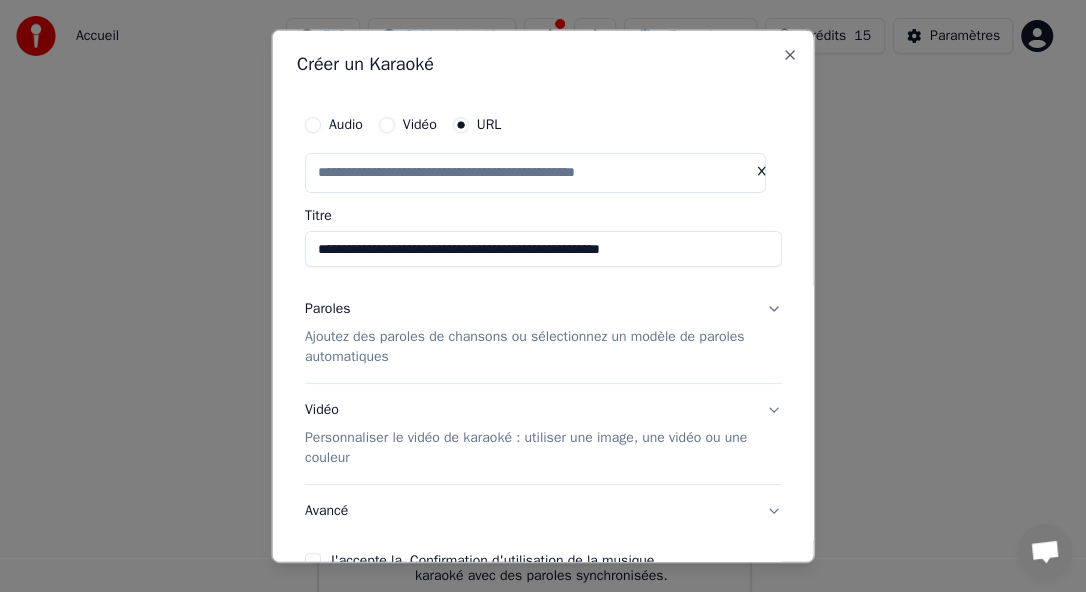 click on "Ajoutez des paroles de chansons ou sélectionnez un modèle de paroles automatiques" at bounding box center (527, 347) 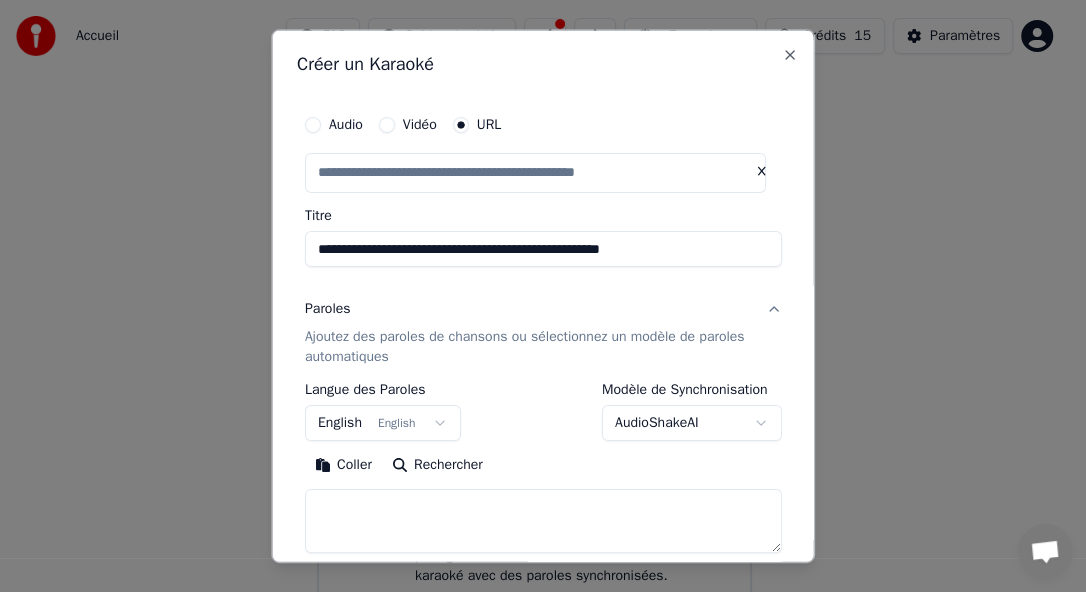 scroll, scrollTop: 0, scrollLeft: 0, axis: both 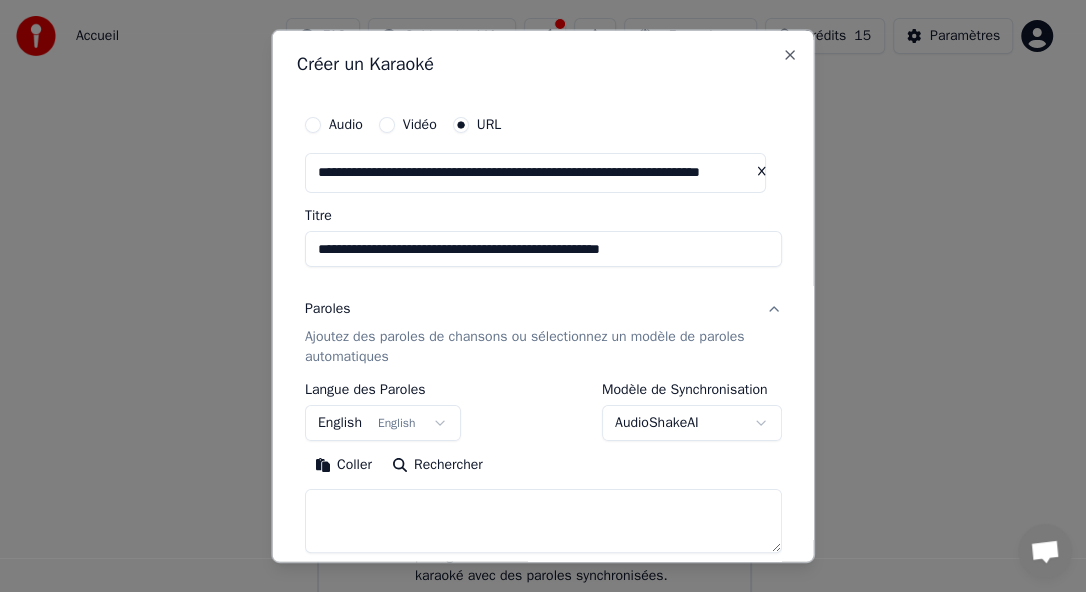 click on "English English" at bounding box center [383, 423] 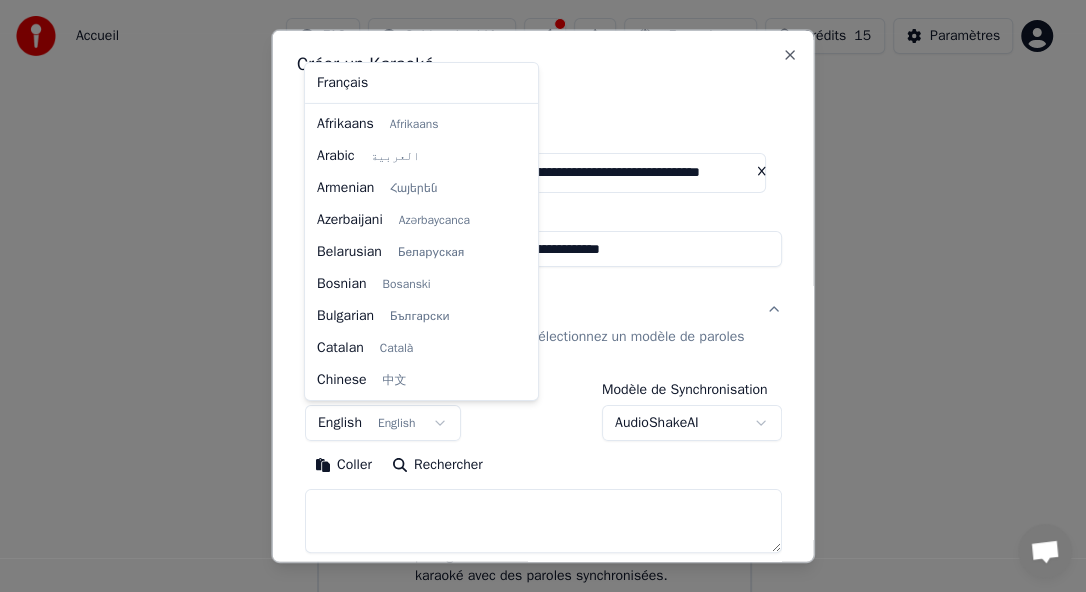 scroll, scrollTop: 159, scrollLeft: 0, axis: vertical 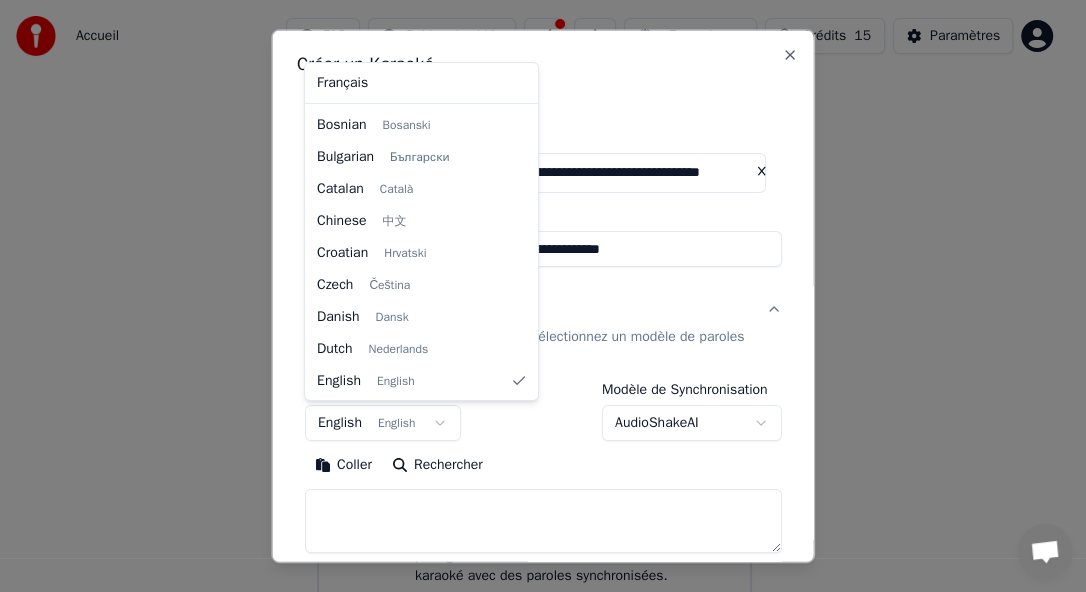 select on "**" 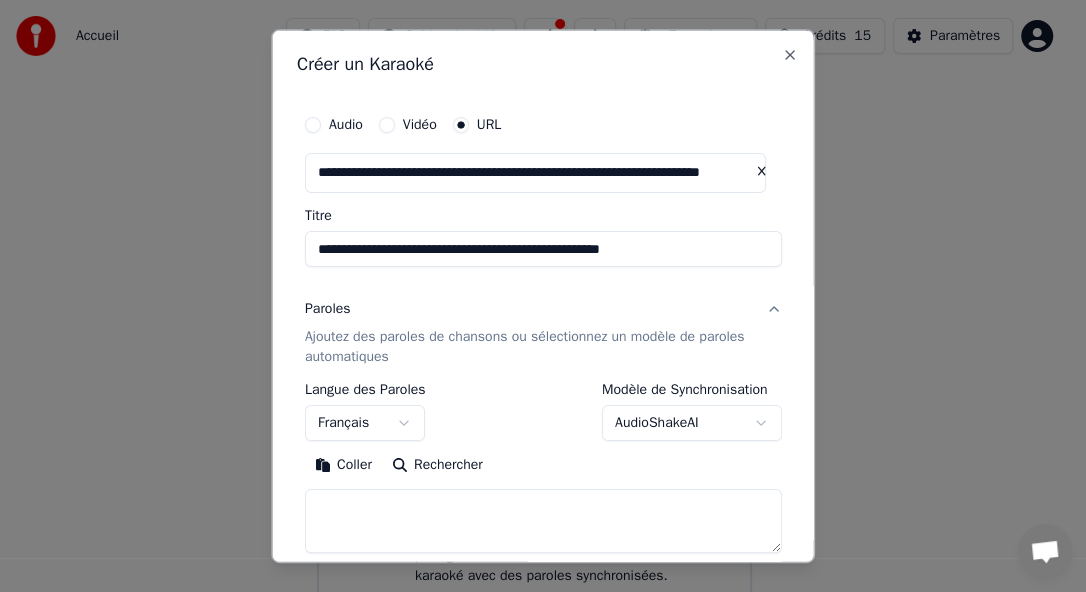 click on "Ajoutez des paroles de chansons ou sélectionnez un modèle de paroles automatiques" at bounding box center (527, 347) 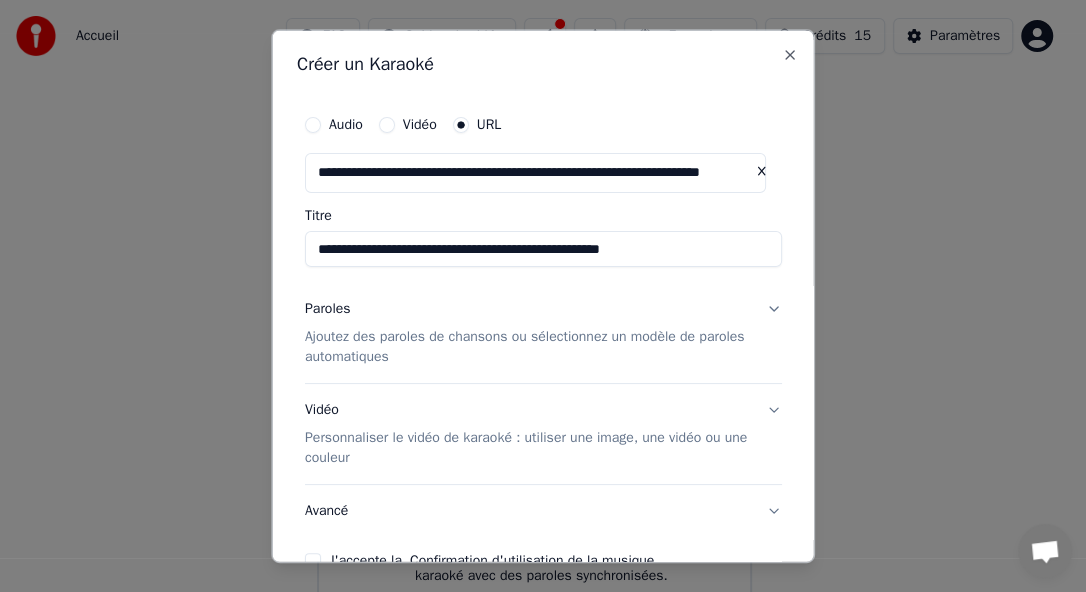 type 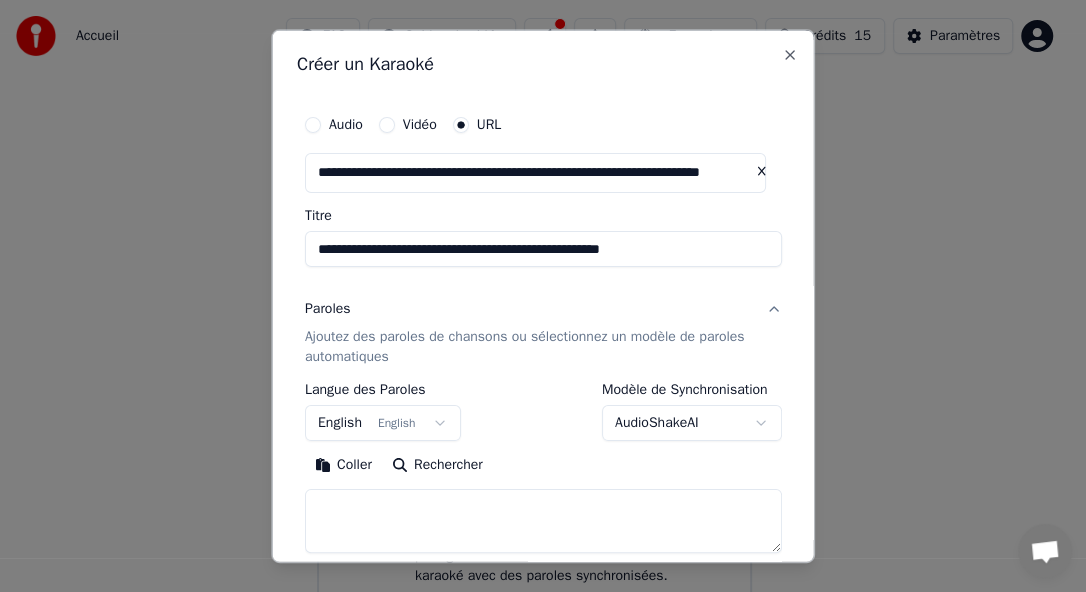click on "English English" at bounding box center [383, 423] 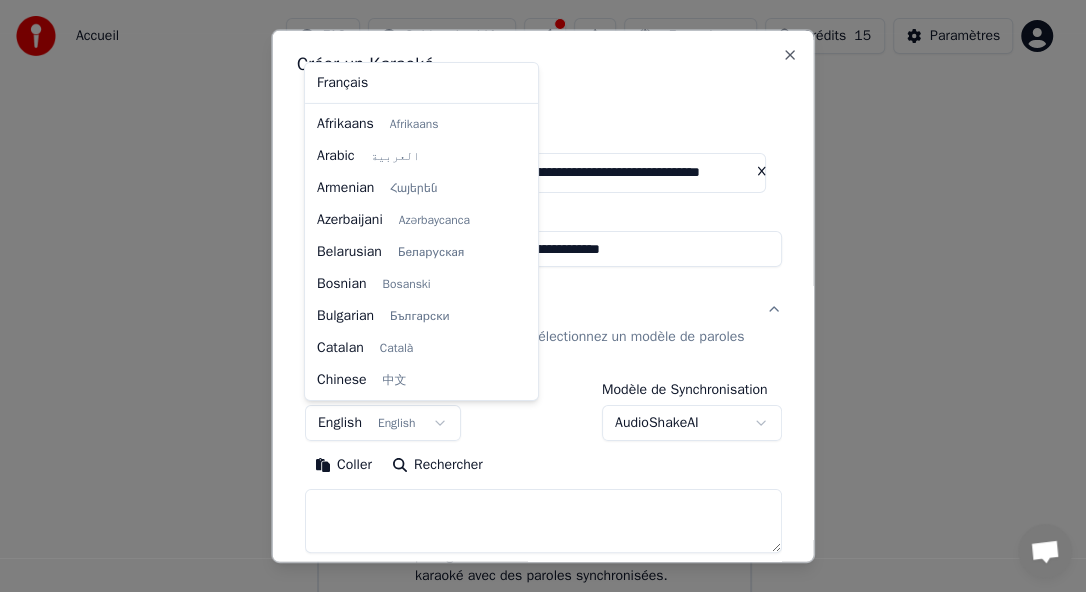scroll, scrollTop: 159, scrollLeft: 0, axis: vertical 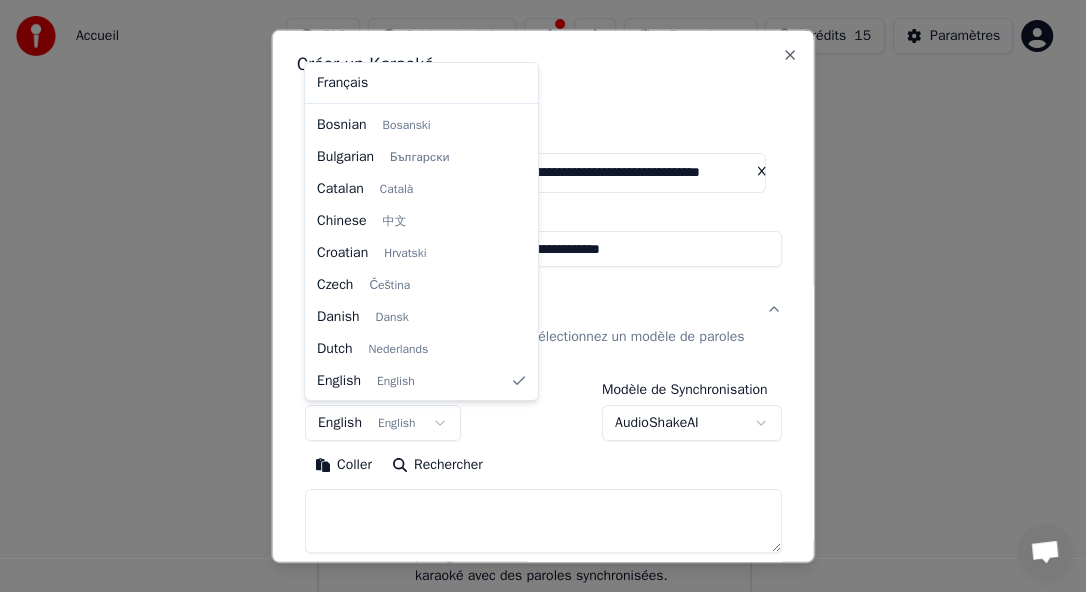 select on "**" 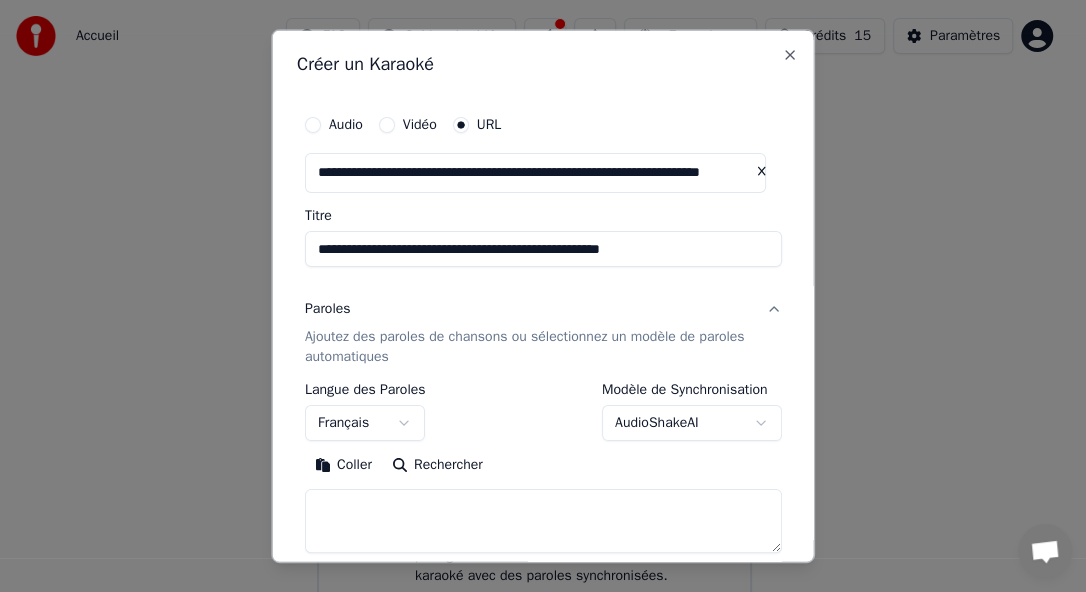 click on "Ajoutez des paroles de chansons ou sélectionnez un modèle de paroles automatiques" at bounding box center [527, 347] 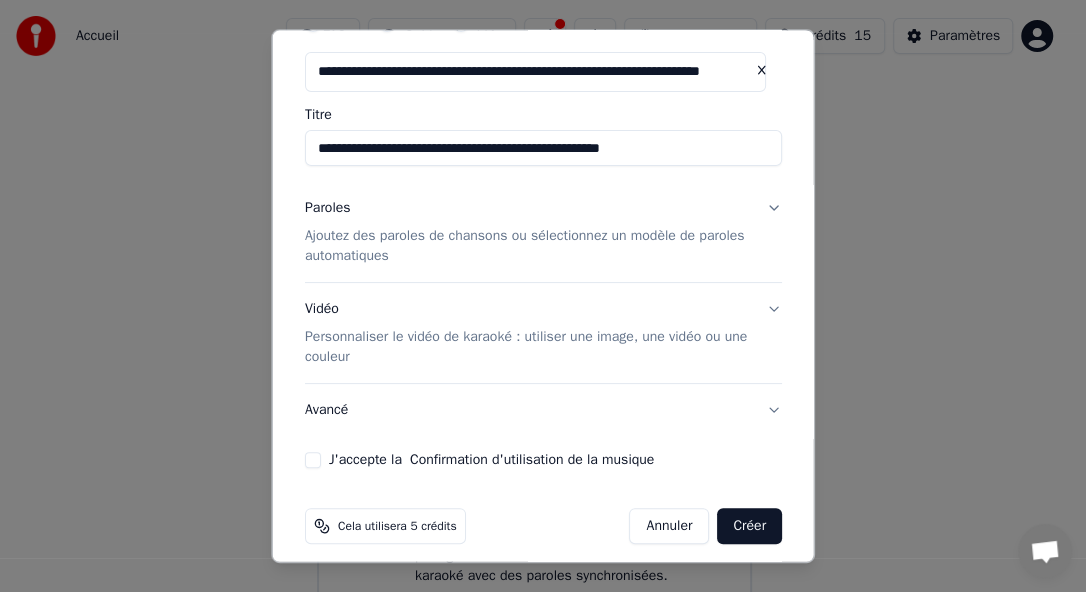 scroll, scrollTop: 107, scrollLeft: 0, axis: vertical 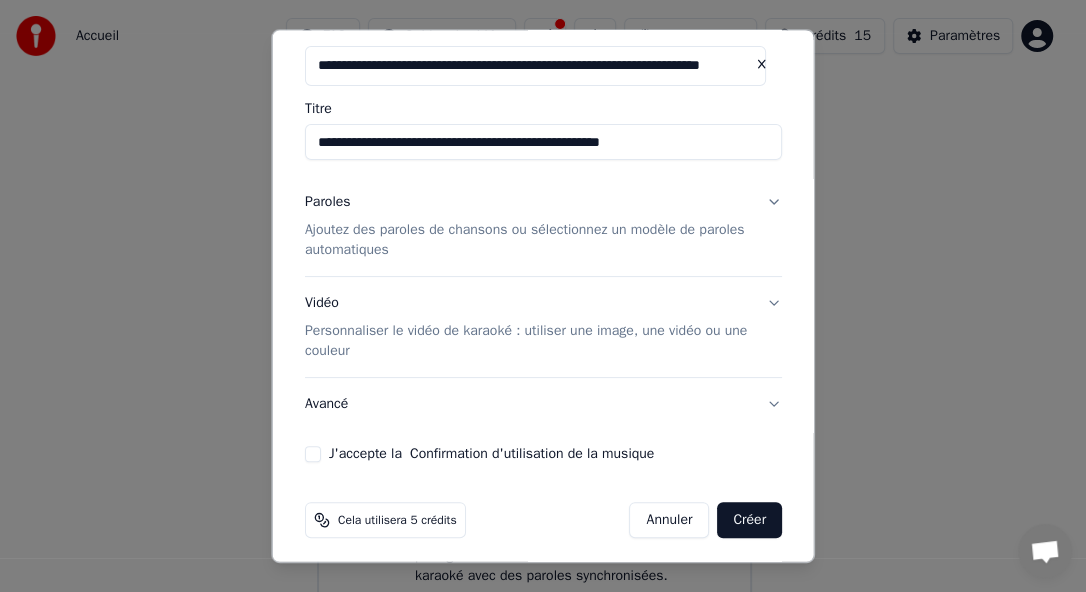 click on "J'accepte la   Confirmation d'utilisation de la musique" at bounding box center (313, 453) 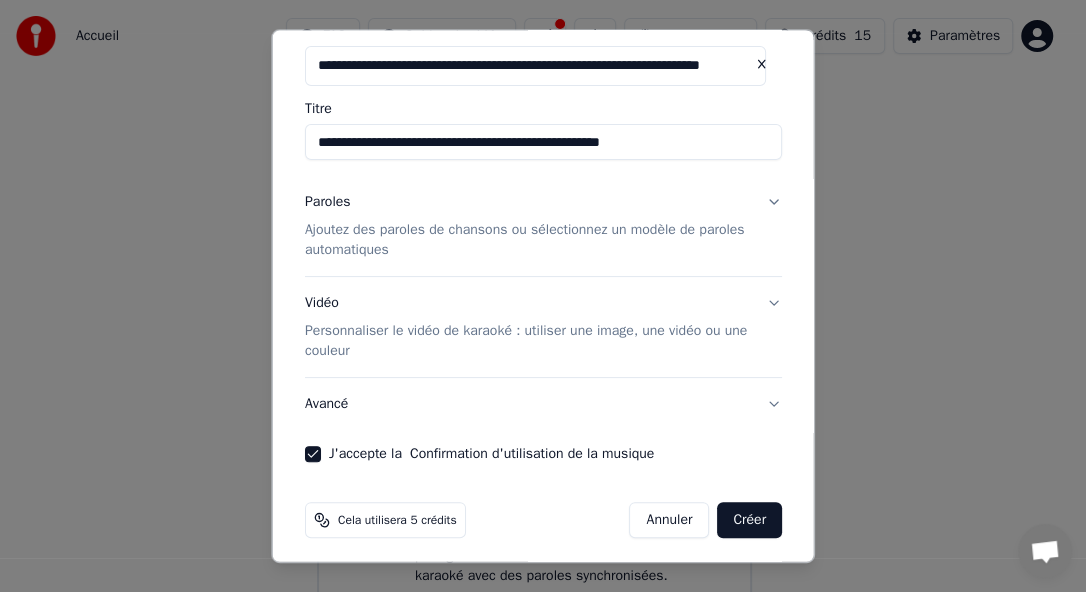 click on "Ajoutez des paroles de chansons ou sélectionnez un modèle de paroles automatiques" at bounding box center (527, 240) 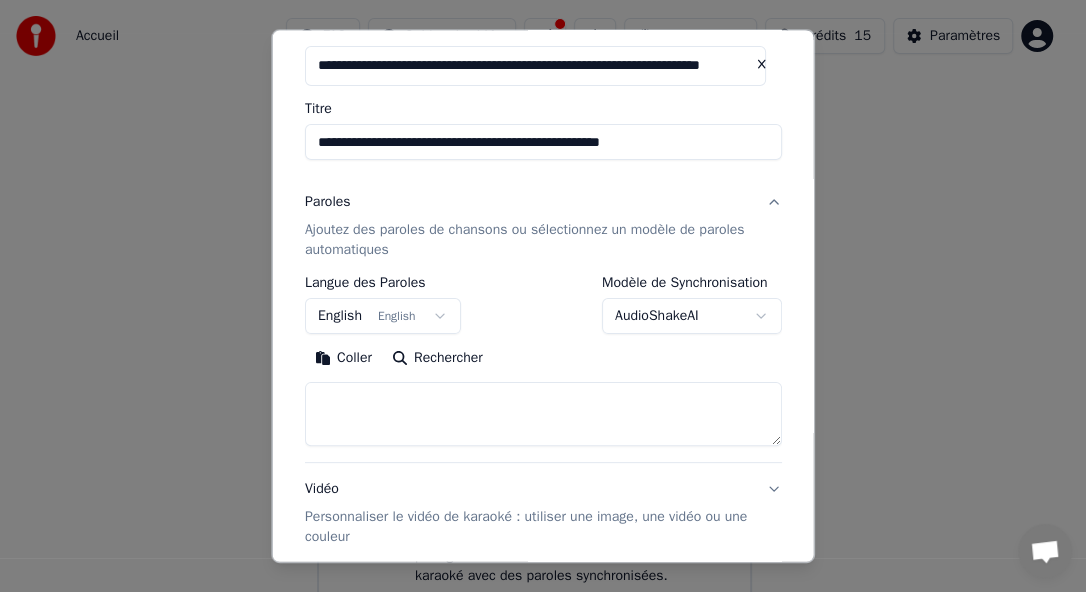click on "English English" at bounding box center (383, 316) 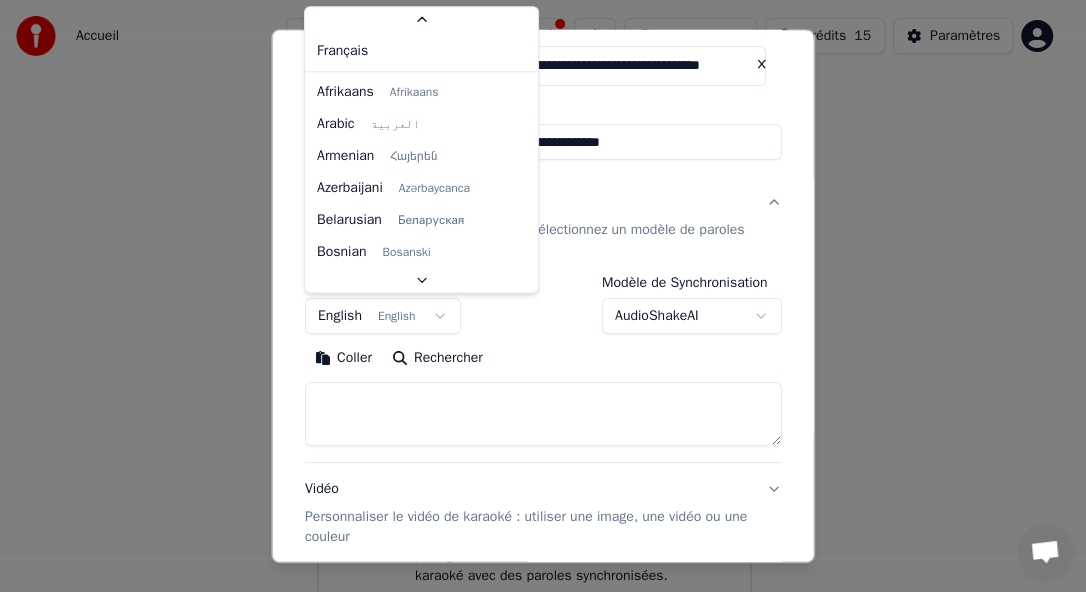 scroll, scrollTop: 95, scrollLeft: 0, axis: vertical 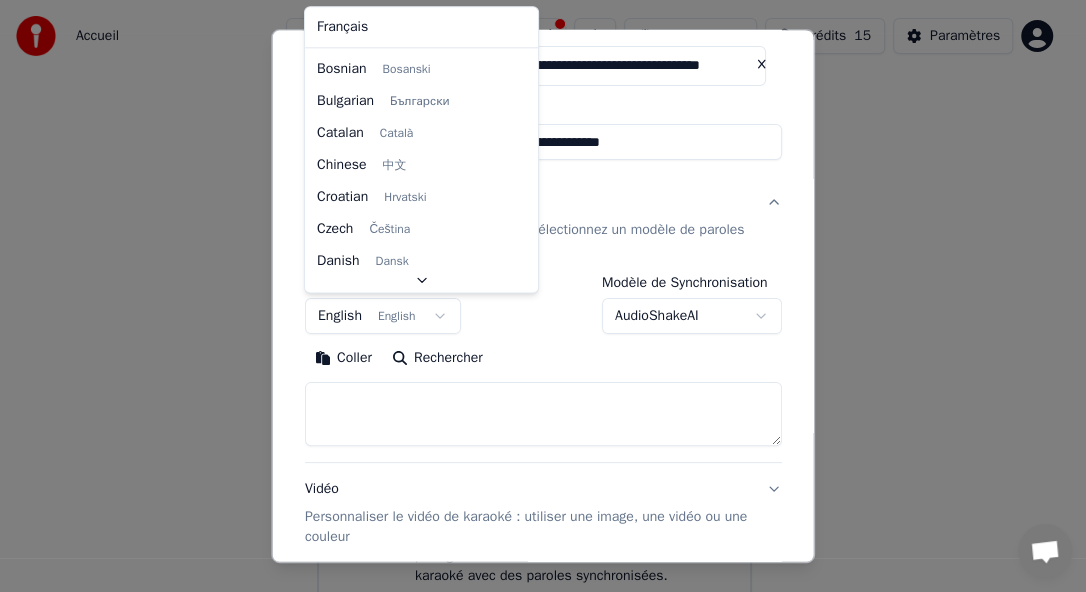 select on "**" 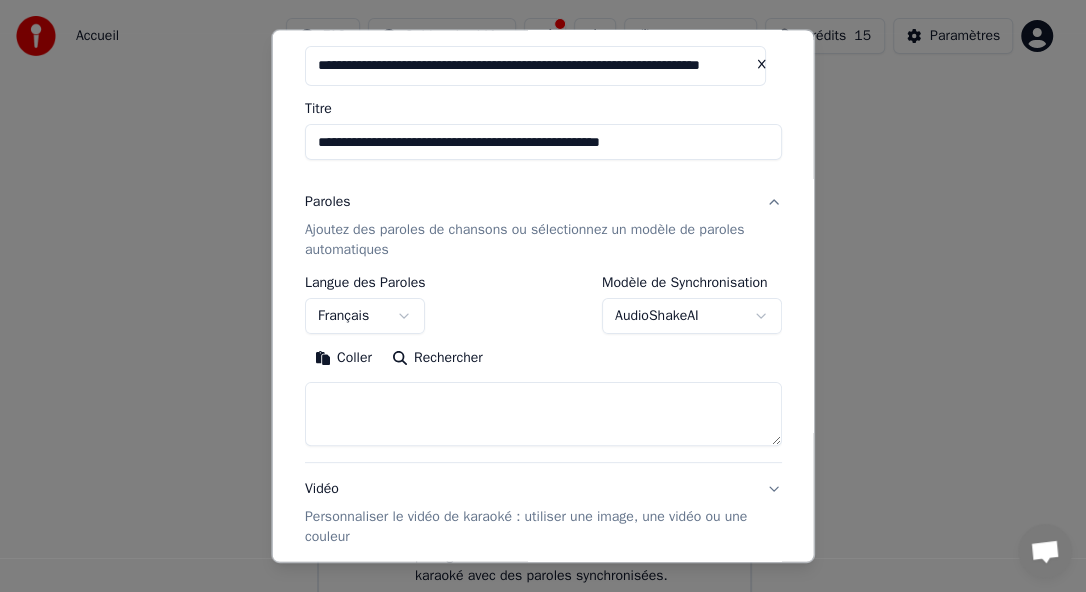 type 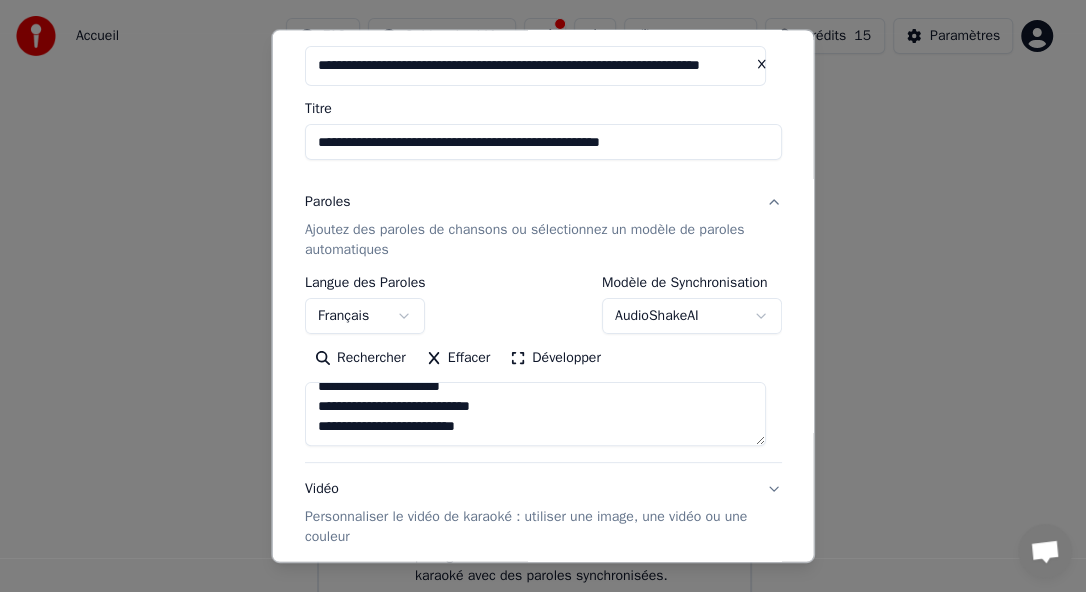 scroll, scrollTop: 932, scrollLeft: 0, axis: vertical 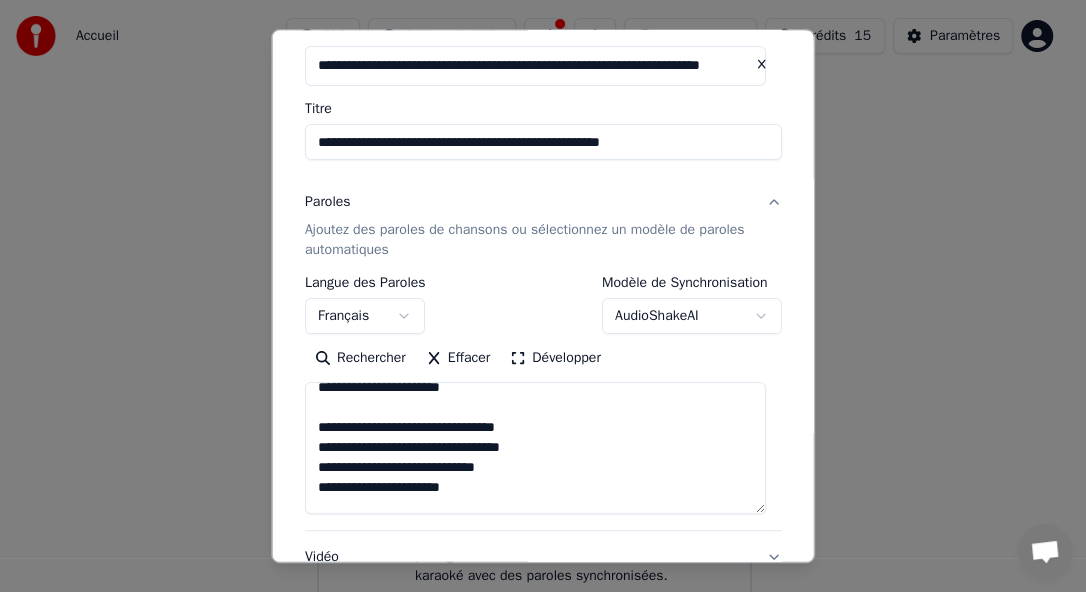 drag, startPoint x: 757, startPoint y: 439, endPoint x: 755, endPoint y: 507, distance: 68.0294 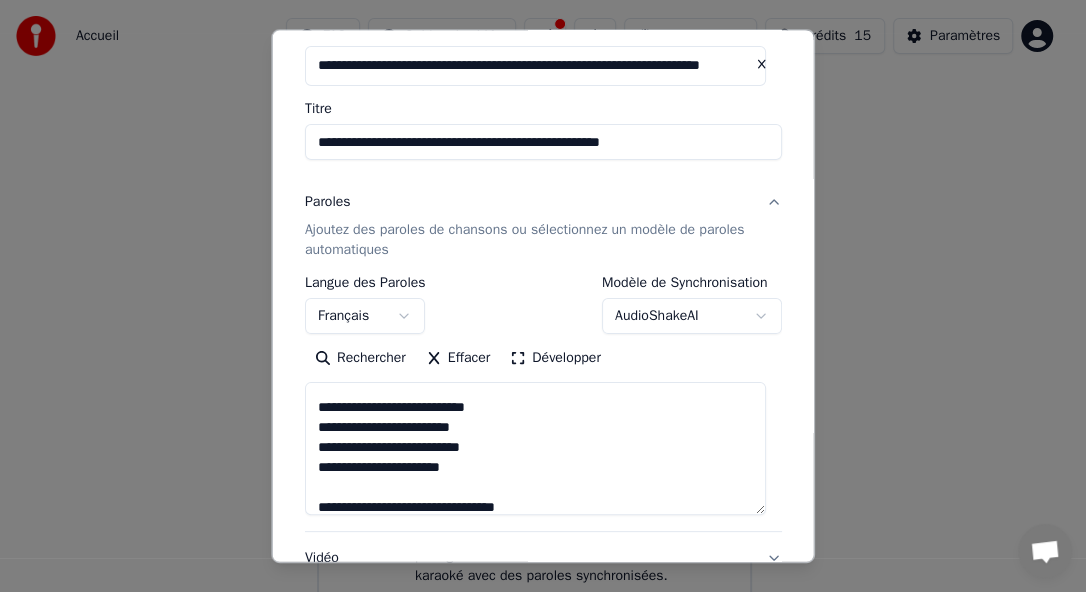 scroll, scrollTop: 0, scrollLeft: 0, axis: both 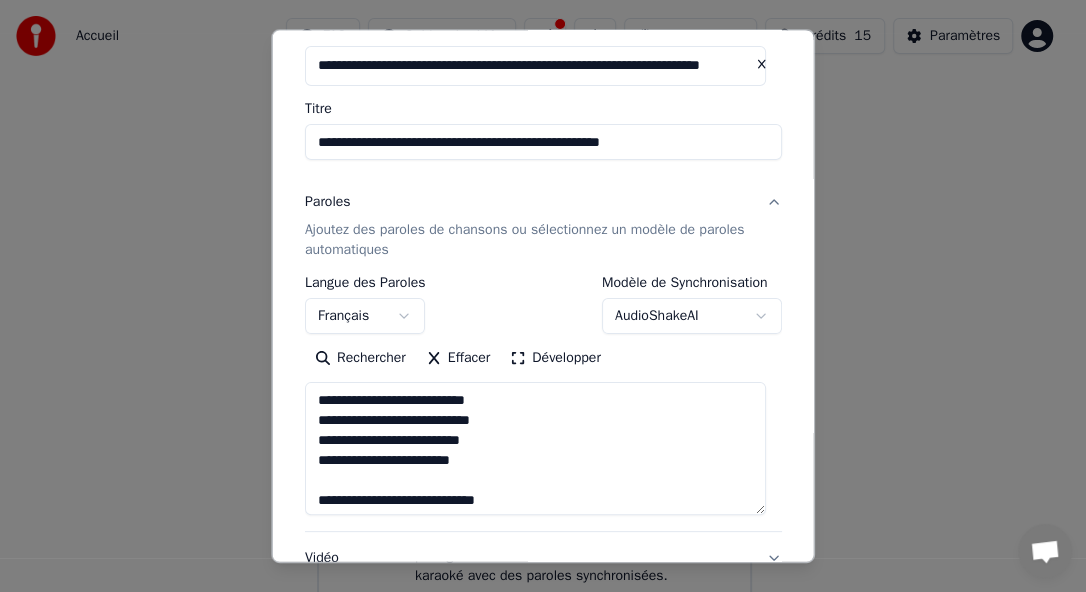 type on "**********" 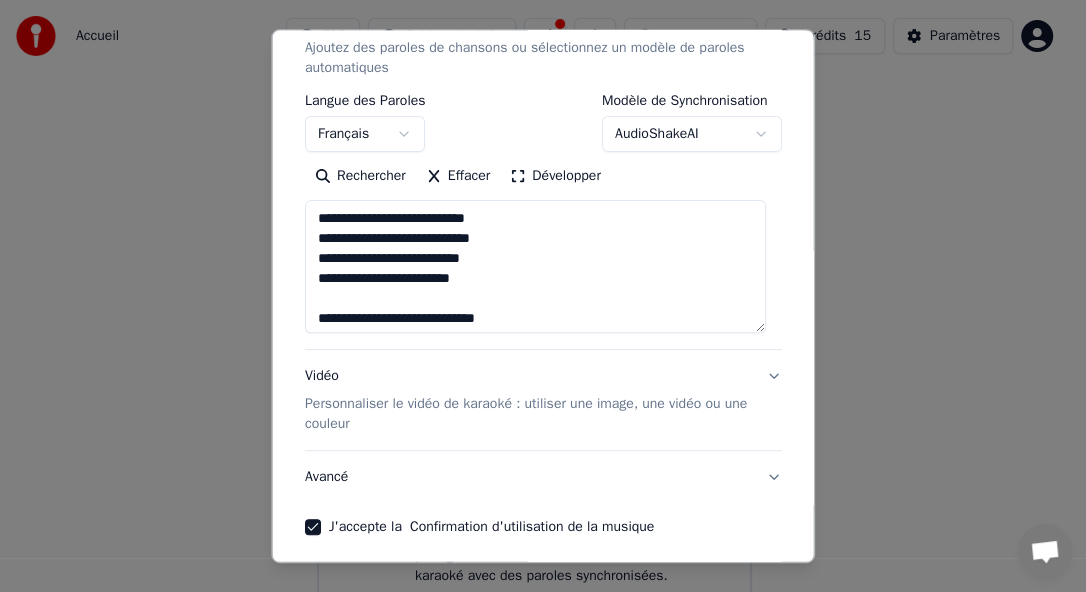 scroll, scrollTop: 369, scrollLeft: 0, axis: vertical 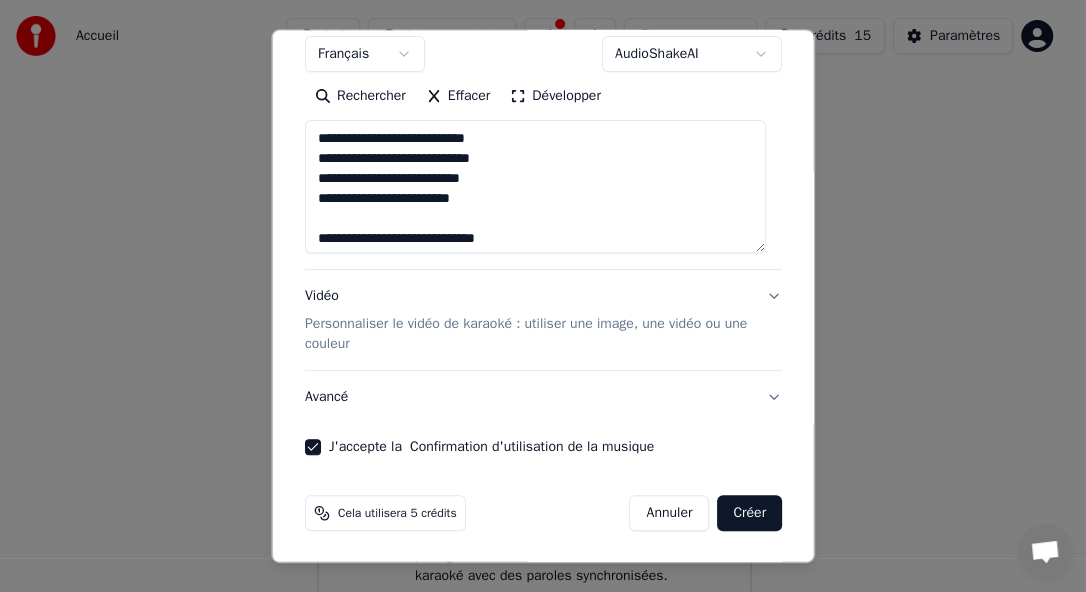 click on "Personnaliser le vidéo de karaoké : utiliser une image, une vidéo ou une couleur" at bounding box center [527, 334] 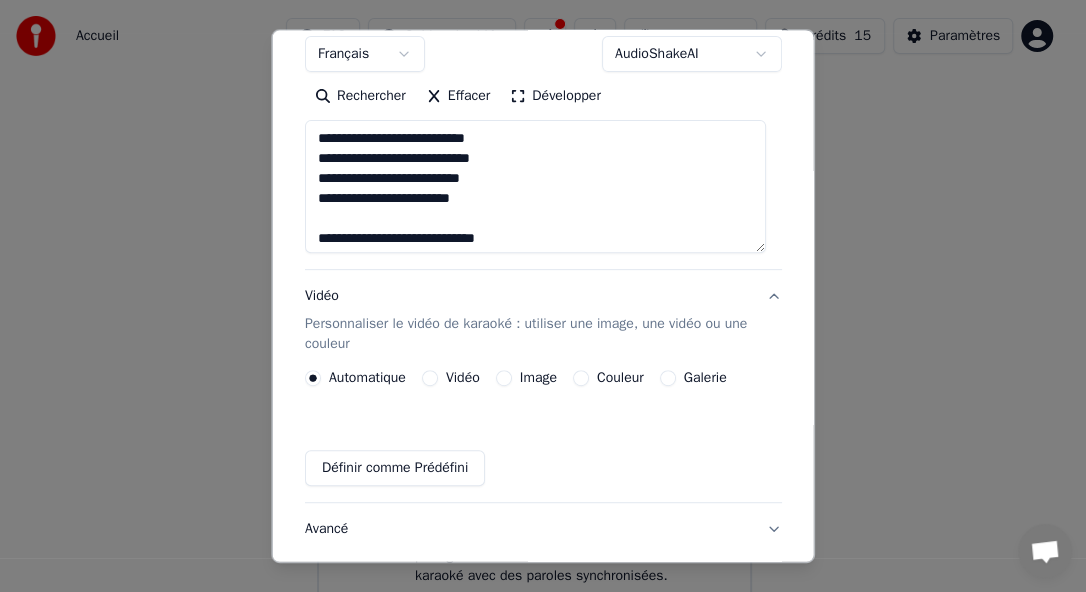 scroll, scrollTop: 246, scrollLeft: 0, axis: vertical 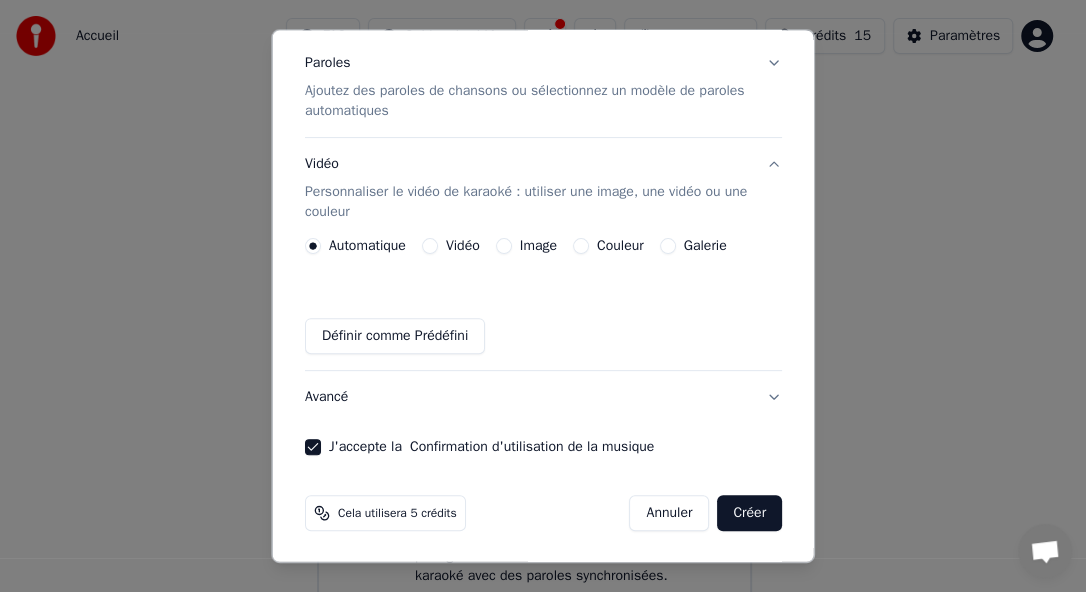 click on "Avancé" at bounding box center [543, 397] 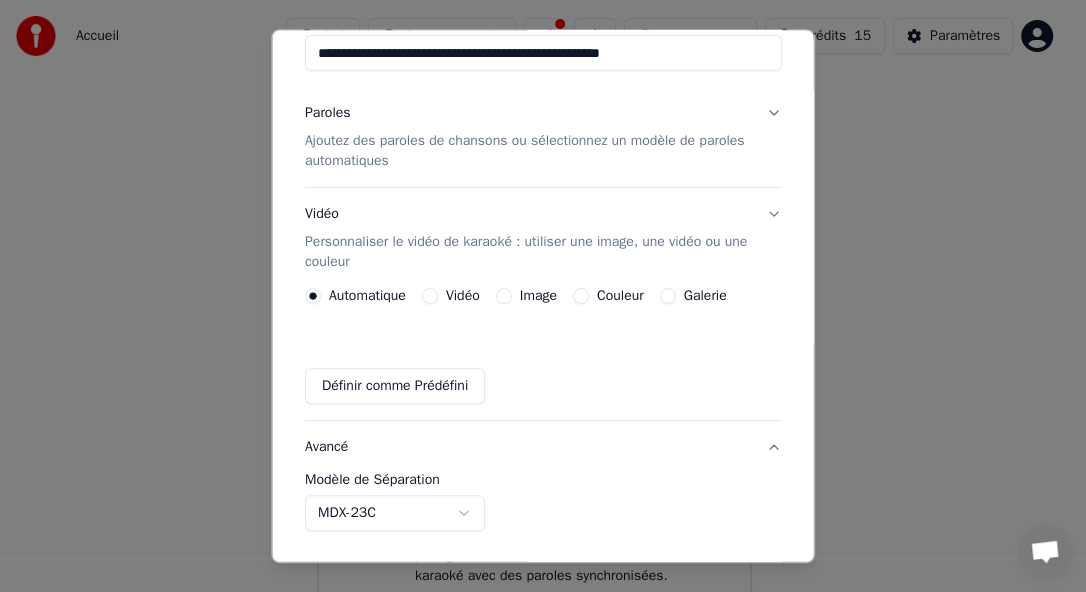 scroll, scrollTop: 188, scrollLeft: 0, axis: vertical 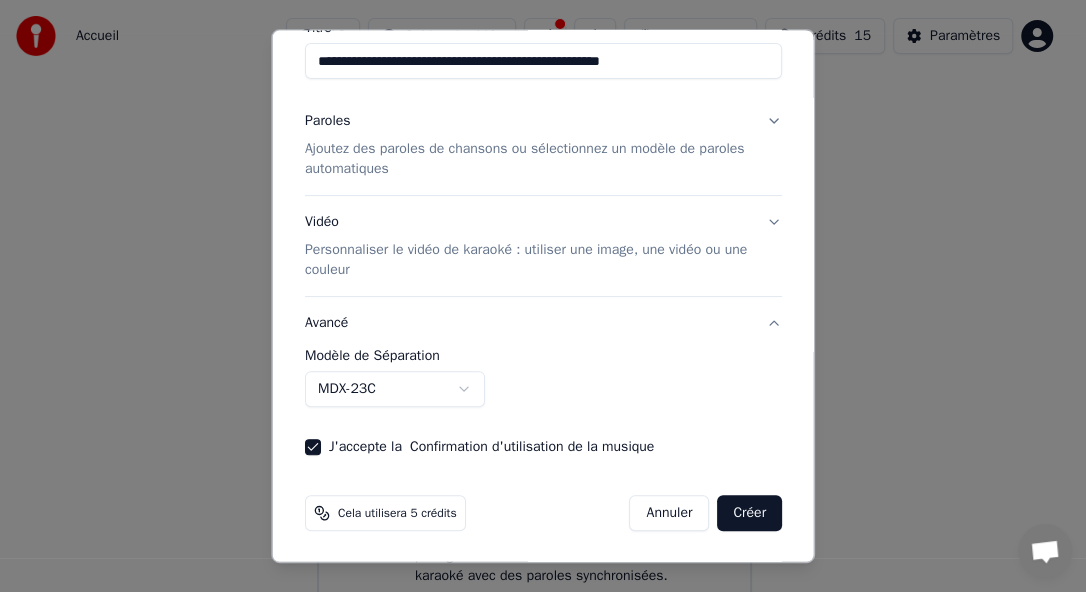 click on "**********" at bounding box center [534, 310] 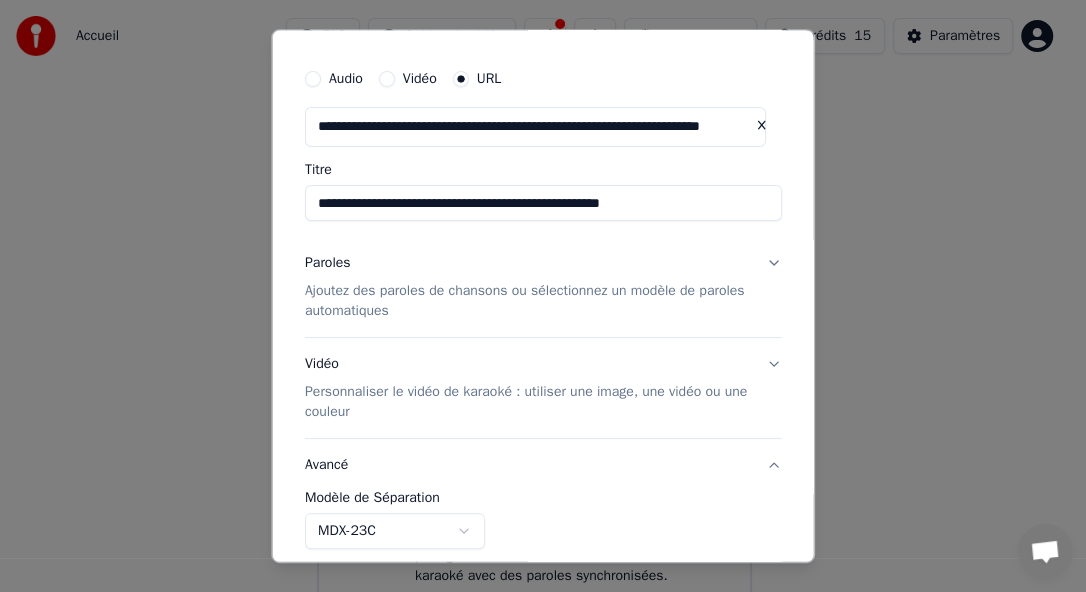 scroll, scrollTop: 188, scrollLeft: 0, axis: vertical 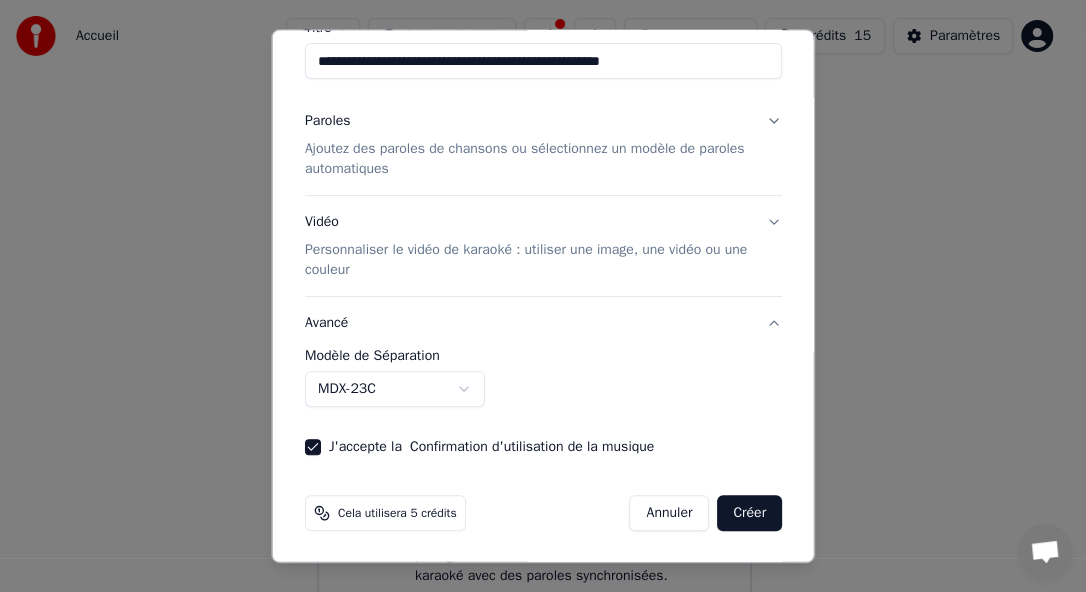 click on "Paroles Ajoutez des paroles de chansons ou sélectionnez un modèle de paroles automatiques" at bounding box center (543, 145) 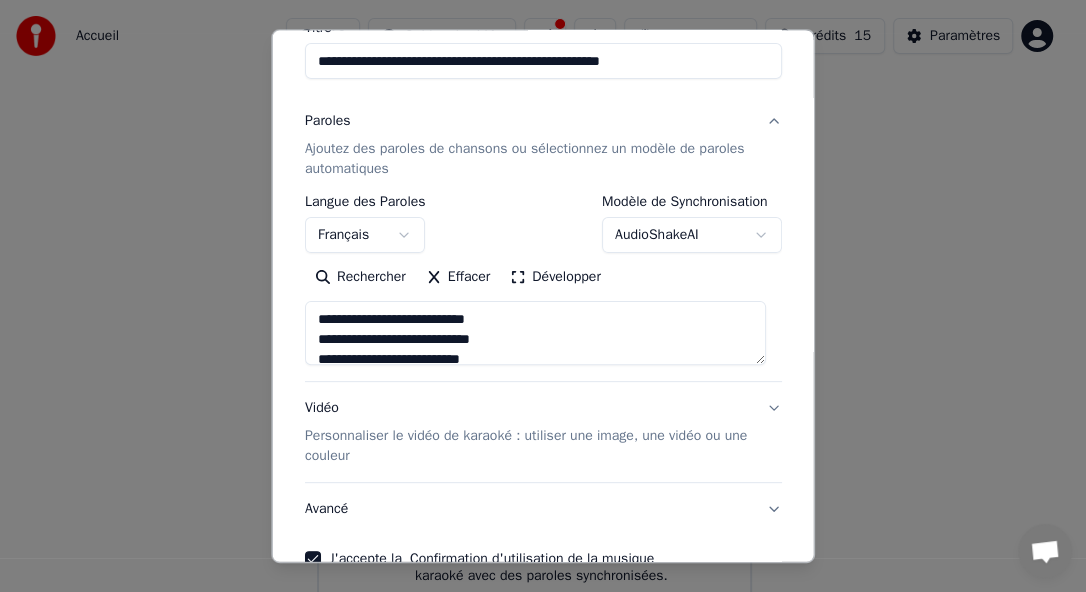 click on "Paroles Ajoutez des paroles de chansons ou sélectionnez un modèle de paroles automatiques" at bounding box center [543, 145] 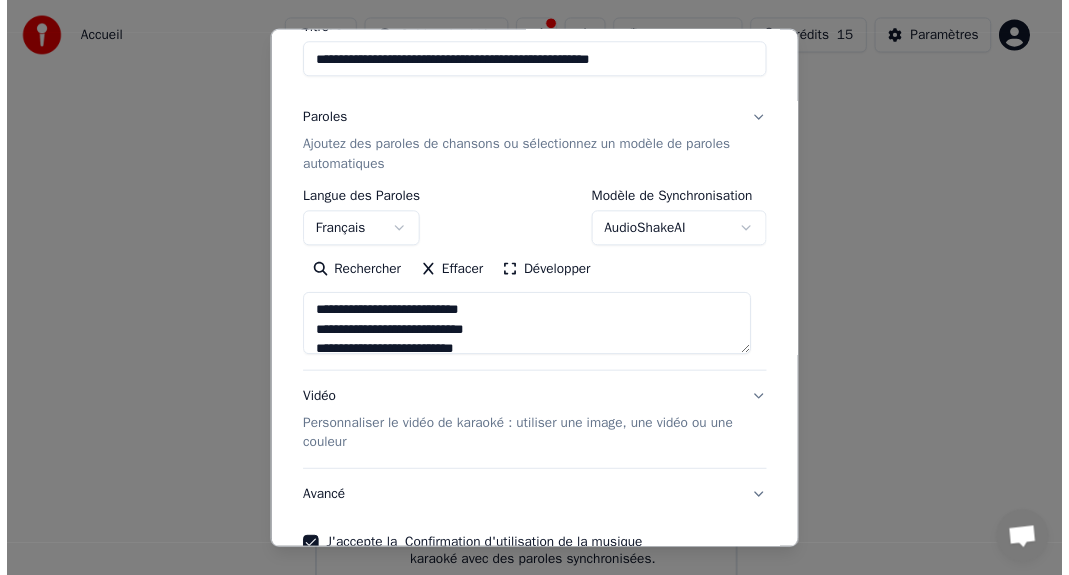 scroll, scrollTop: 114, scrollLeft: 0, axis: vertical 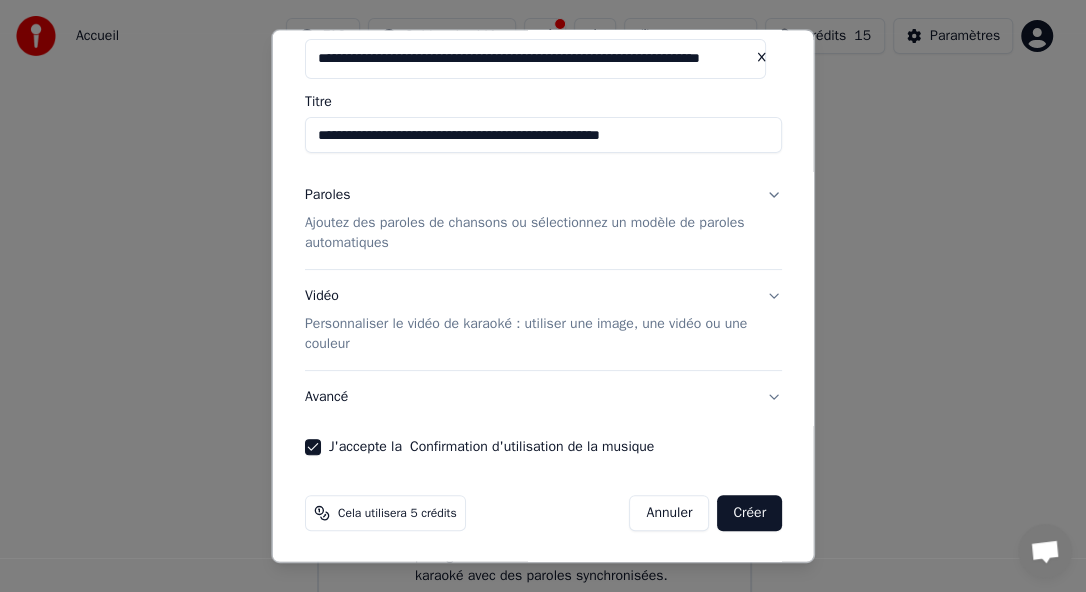 click on "Créer" at bounding box center (749, 512) 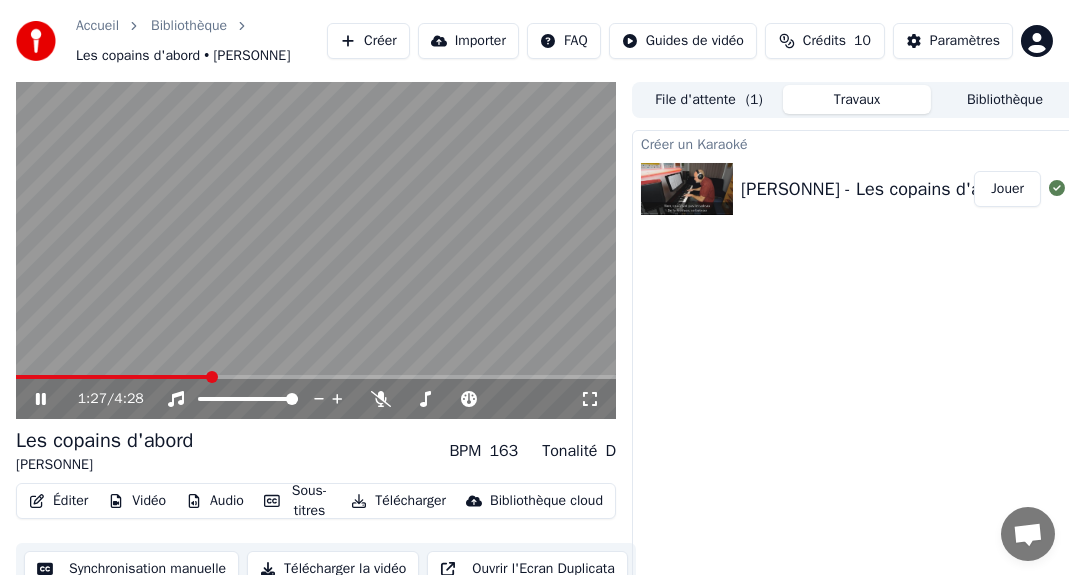 scroll, scrollTop: 77, scrollLeft: 0, axis: vertical 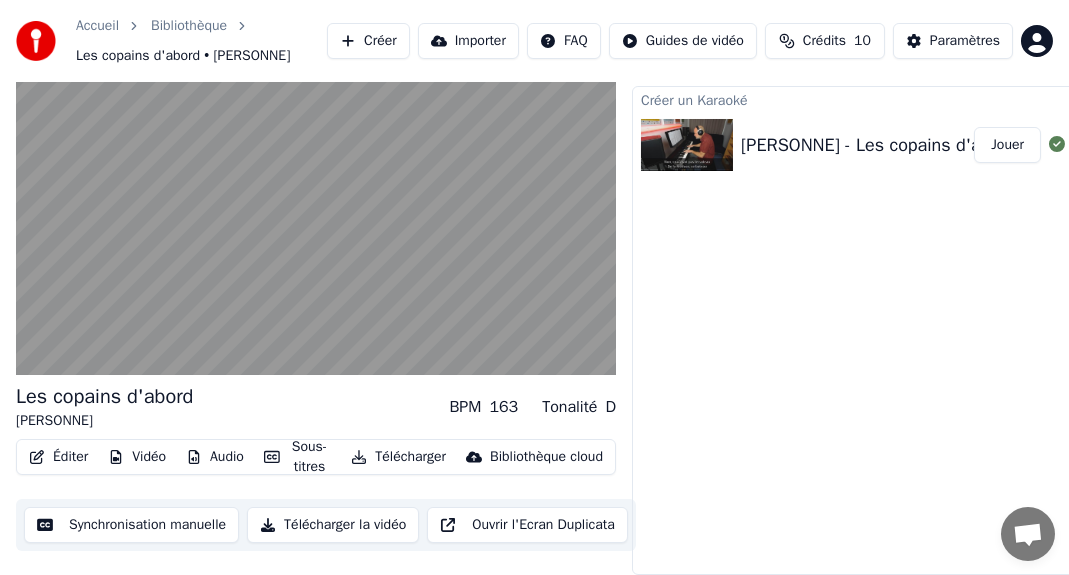 click on "Synchronisation manuelle" at bounding box center (131, 525) 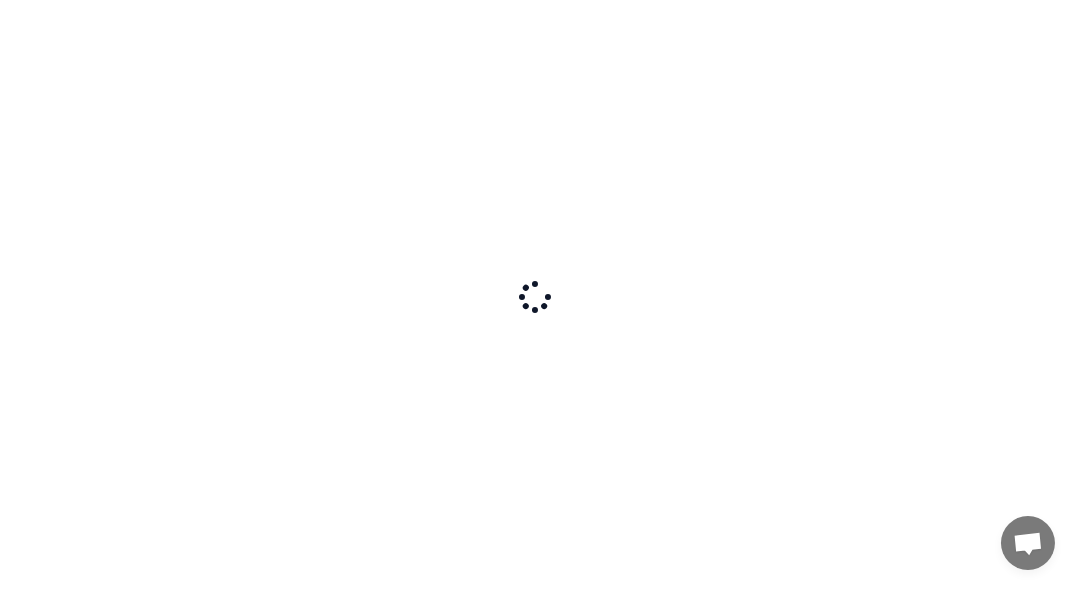 scroll, scrollTop: 0, scrollLeft: 0, axis: both 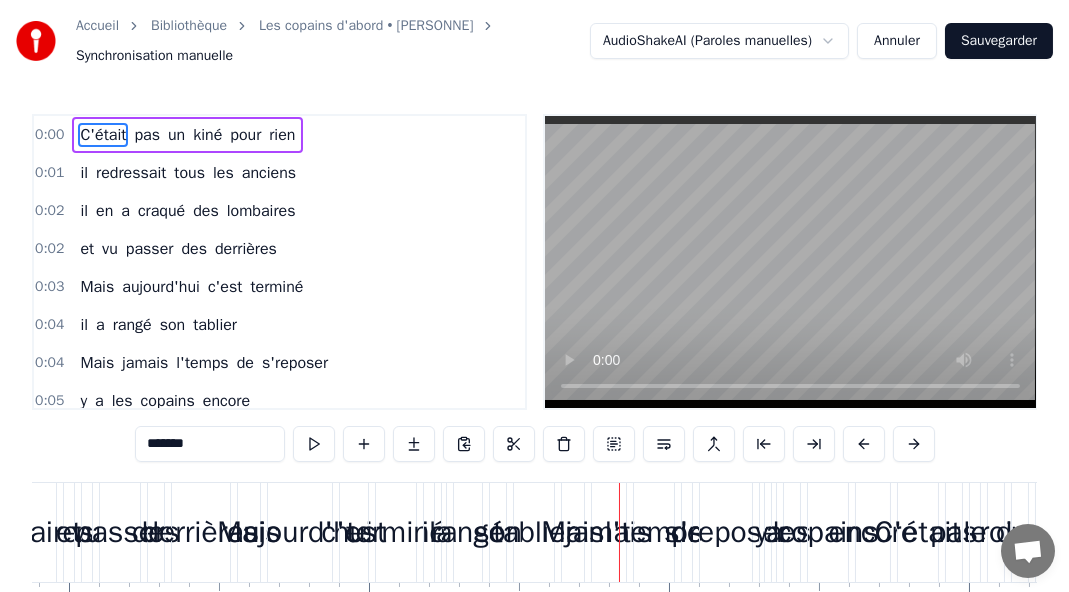 click on "vu" at bounding box center [87, 532] 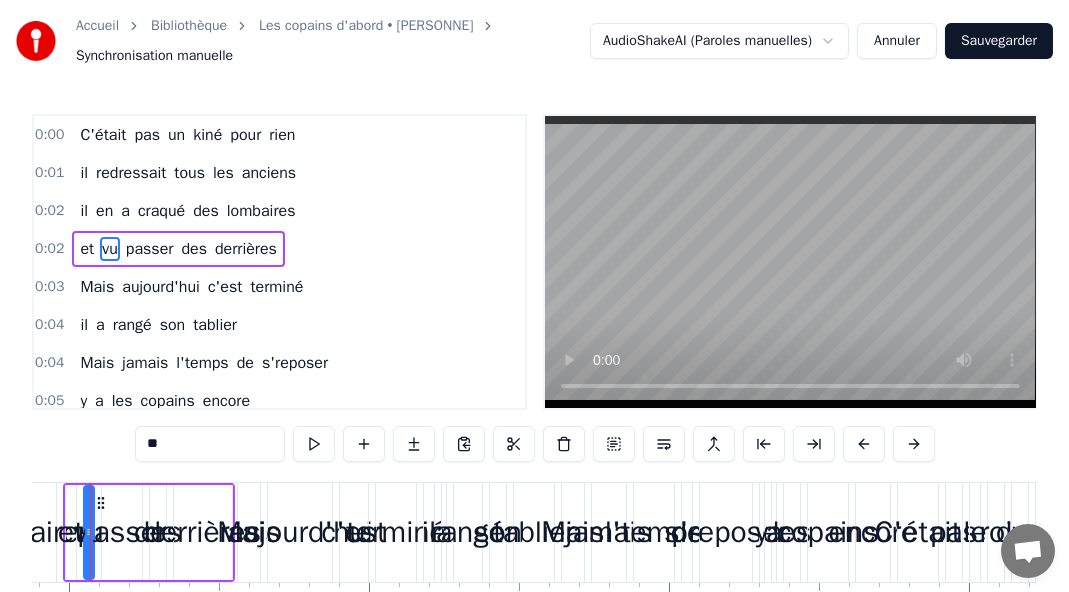 scroll, scrollTop: 0, scrollLeft: 819, axis: horizontal 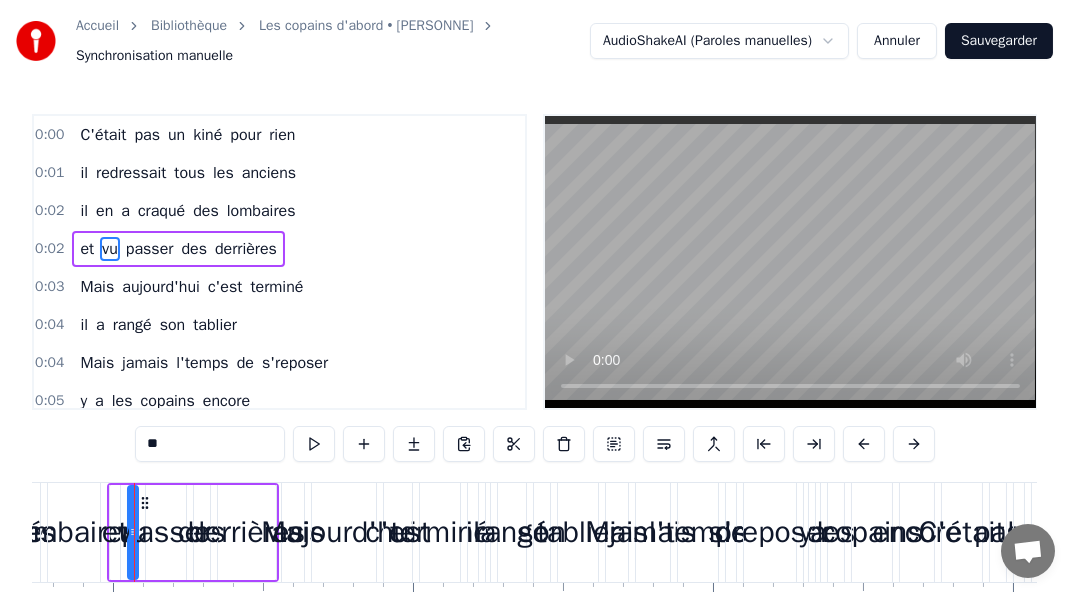 click on "C'était pas un kiné pour rien il redressait tous les anciens il en a craqué des lombaires et vu passer des derrières Mais aujourd'hui c'est terminé il a rangé son tablier Mais jamais l'temps de s'reposer y a les copains encore C'était pas le roi des paillettes Mais il en avait la casquette Du gars qu'on suit dans la tempête c'est les copains d'abord Du rugby, du vin, des histoires des bières, des rires et de la gloire et sous la pluie ou sous l'espoir y a les copains d'abord Avec [PERSONNE] main dans la main depuis longtemps ils font leur ch'min deux filles, quatre p'tits bouts malins c'est tout l'amour encore le dimanche c'est golf au matin l'après midi match à la main mais quand l'automne touche les sapins il cueille les cèpes d'abord Et parfois même sur les marchés il vend des pommes et des navets pas pour l'argent ni pour l'trophée mais pour les copains encore toujours là sans jamais râler pour dépanner pour rigoler un p'tit canon un bon panier et les copains d'abord ! Soixante dix ans cap" at bounding box center (39553, 532) 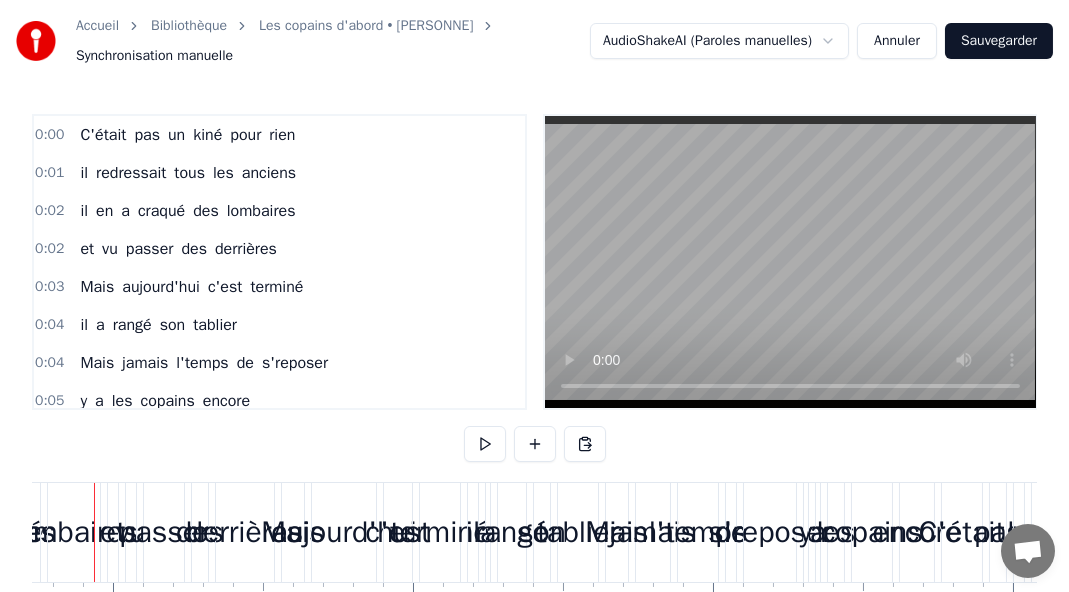 scroll, scrollTop: 0, scrollLeft: 780, axis: horizontal 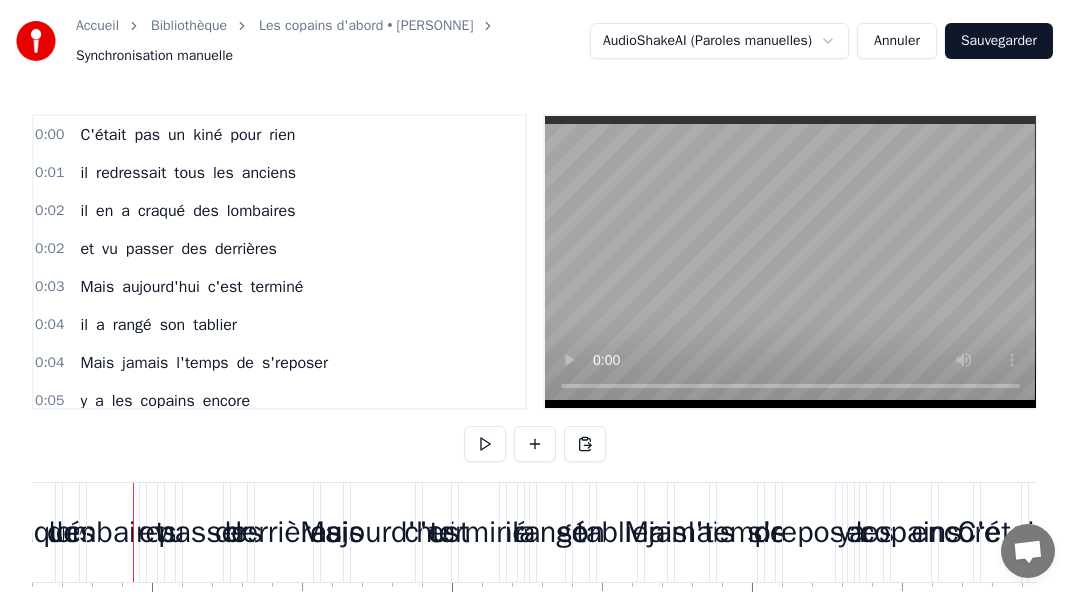 drag, startPoint x: 133, startPoint y: 499, endPoint x: 173, endPoint y: 497, distance: 40.04997 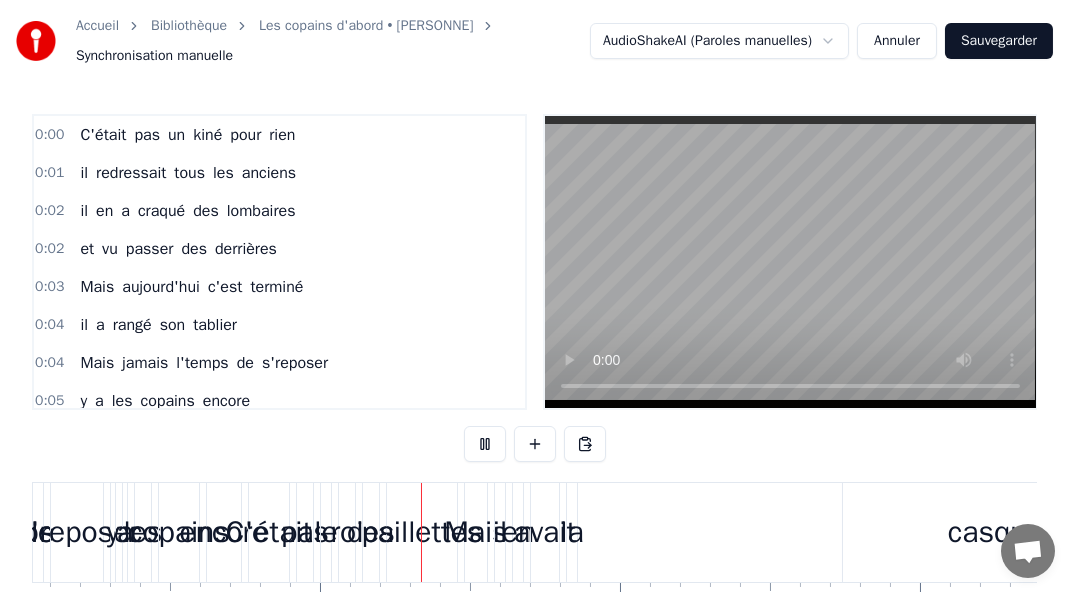 scroll, scrollTop: 0, scrollLeft: 1650, axis: horizontal 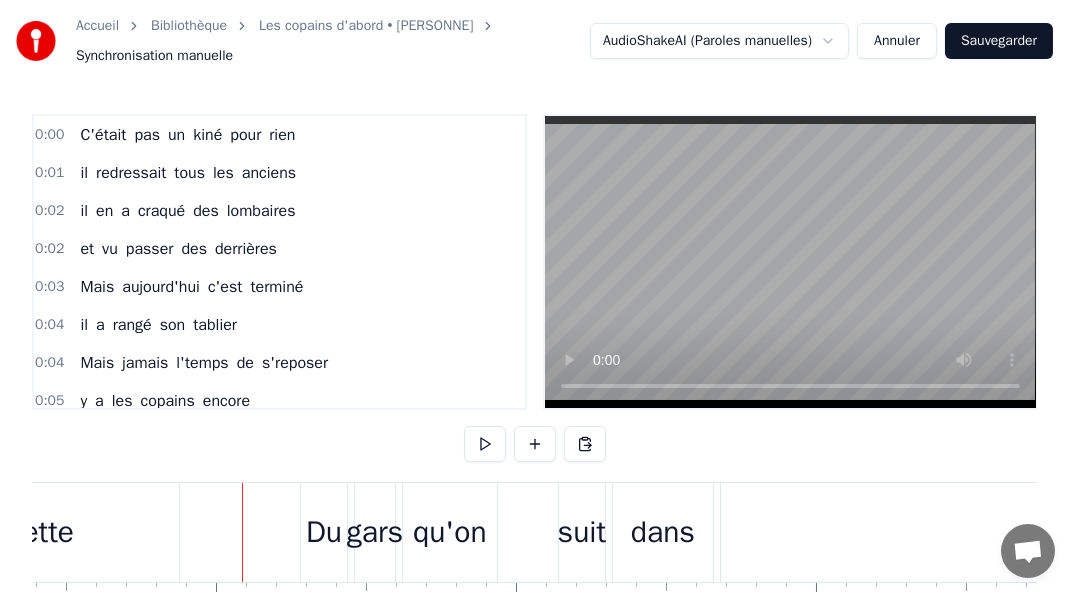click on "rien" at bounding box center (282, 135) 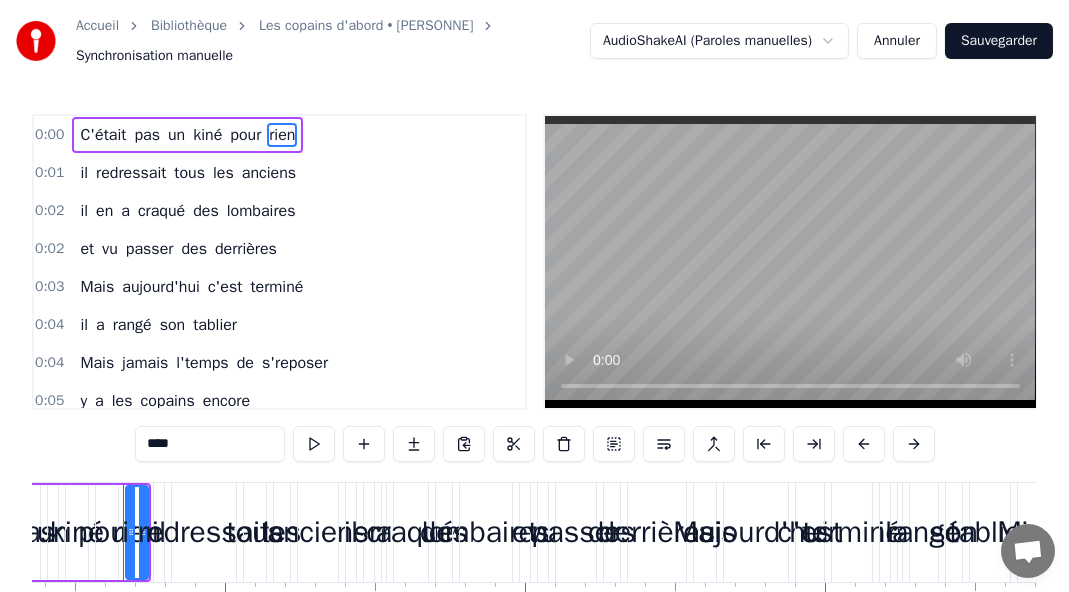scroll, scrollTop: 0, scrollLeft: 397, axis: horizontal 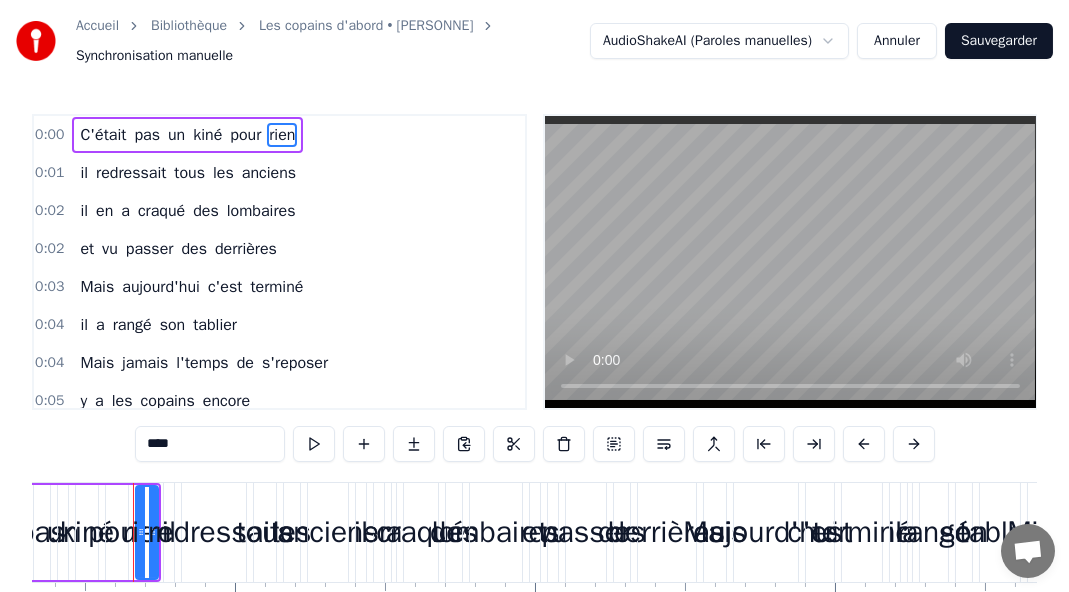 click on "C'était" at bounding box center [103, 135] 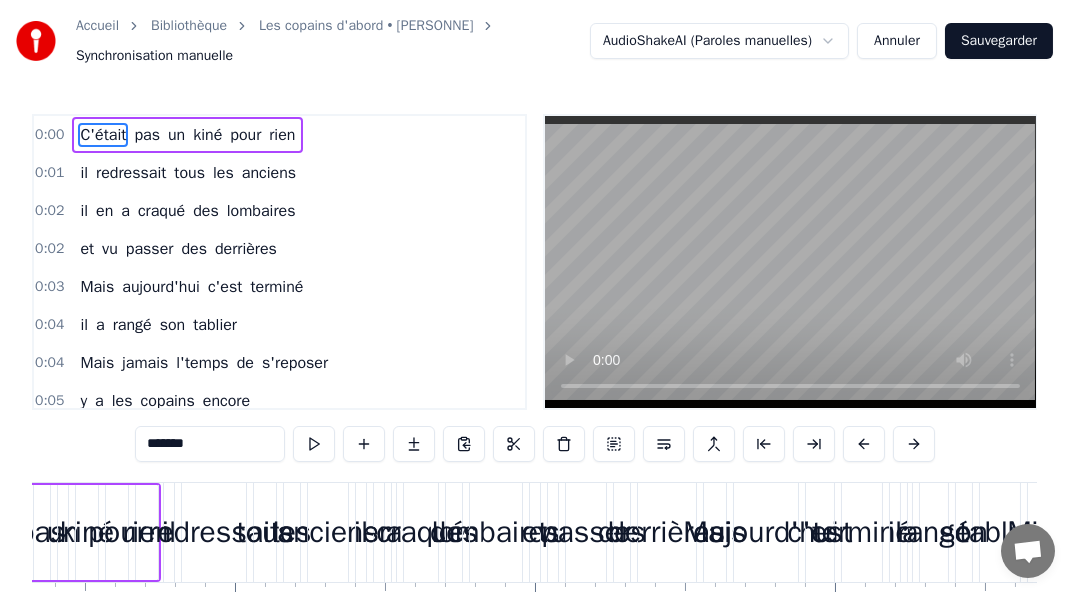 drag, startPoint x: 122, startPoint y: 136, endPoint x: 134, endPoint y: 136, distance: 12 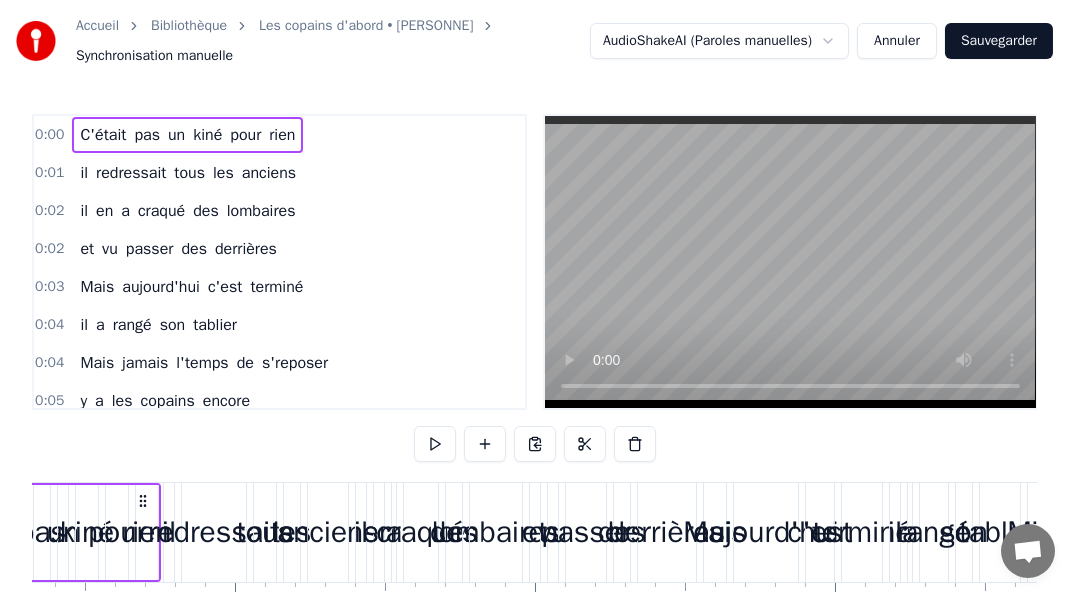 click on "0:00 C'était pas un kiné pour rien" at bounding box center [279, 135] 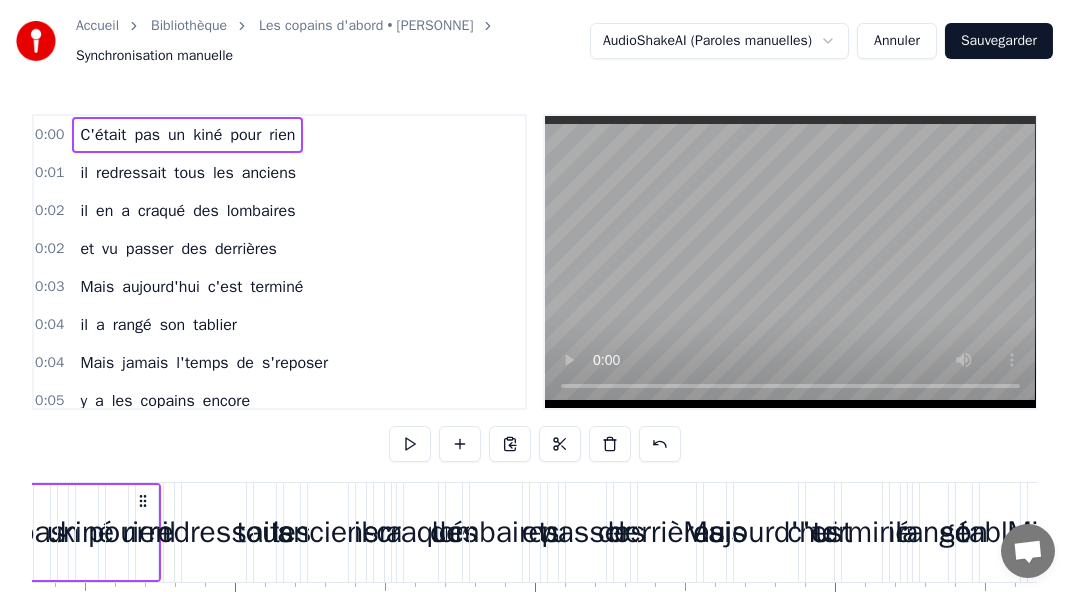 drag, startPoint x: 158, startPoint y: 498, endPoint x: 225, endPoint y: 503, distance: 67.18631 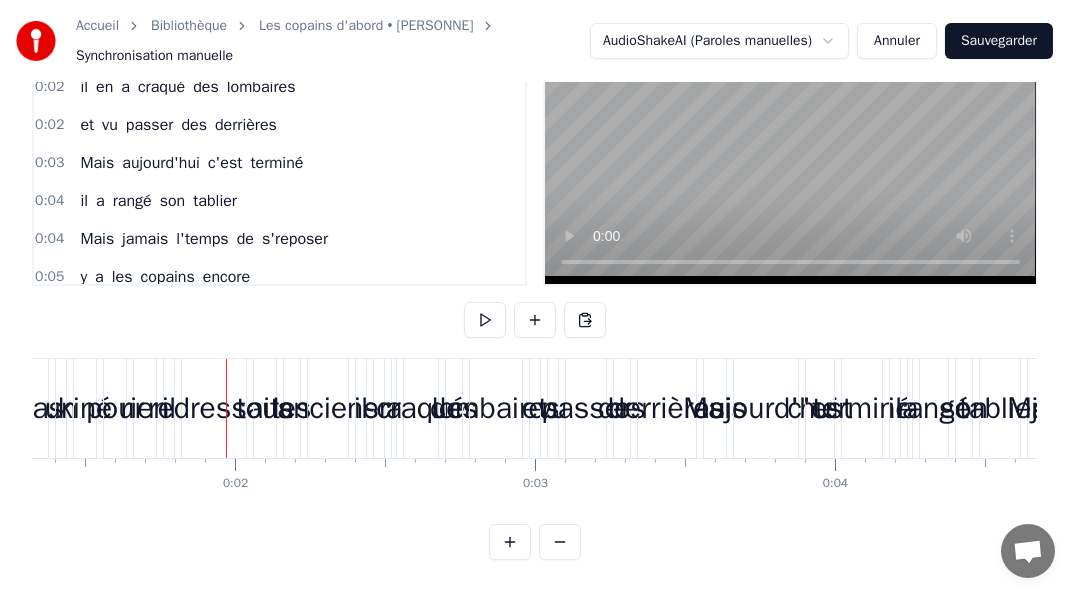 scroll, scrollTop: 140, scrollLeft: 0, axis: vertical 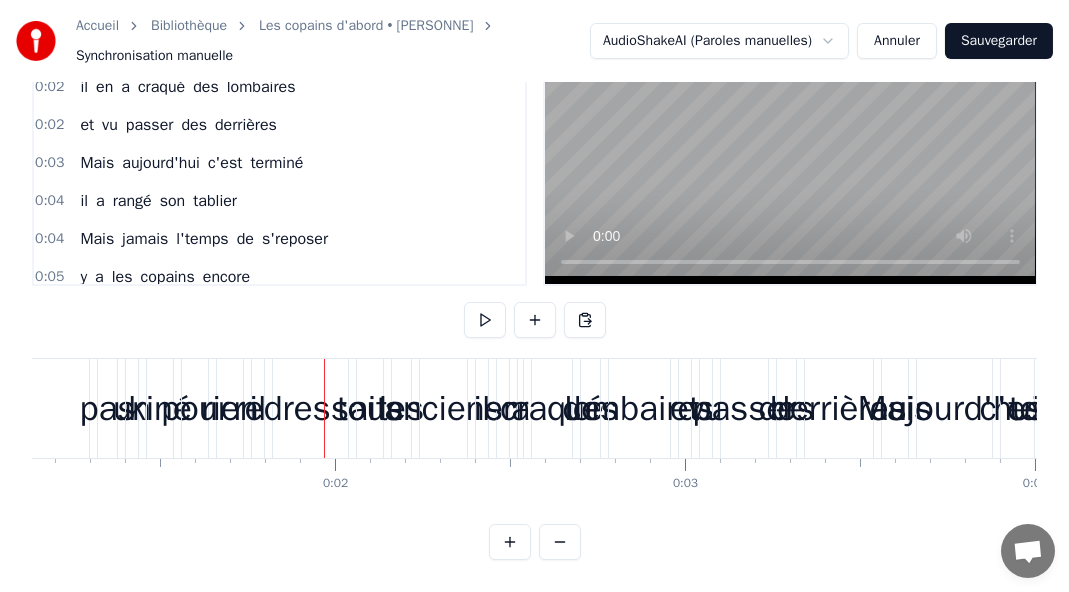 click at bounding box center [510, 542] 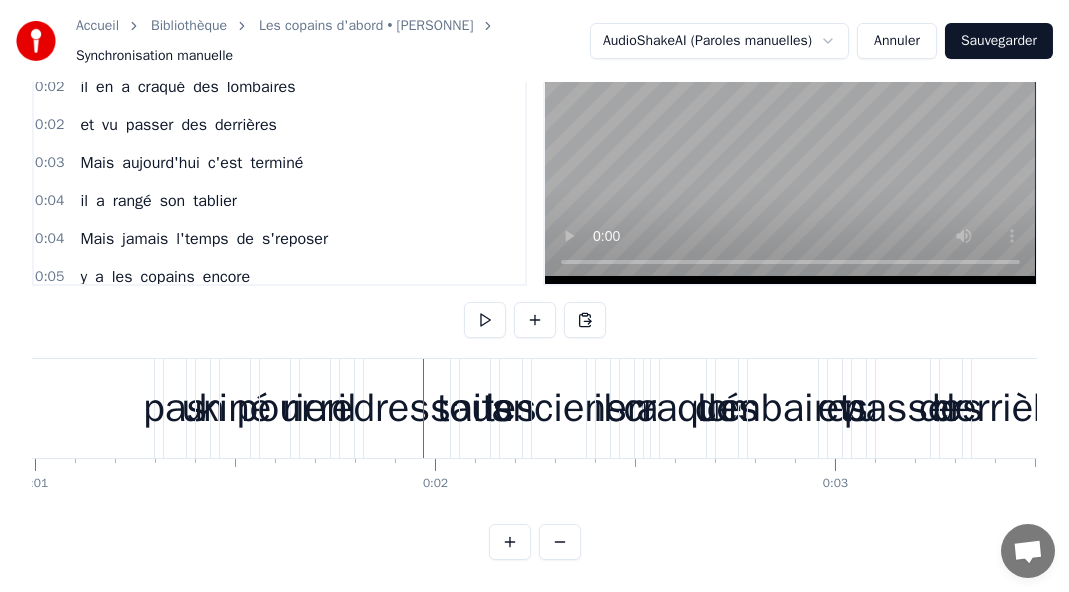click at bounding box center [510, 542] 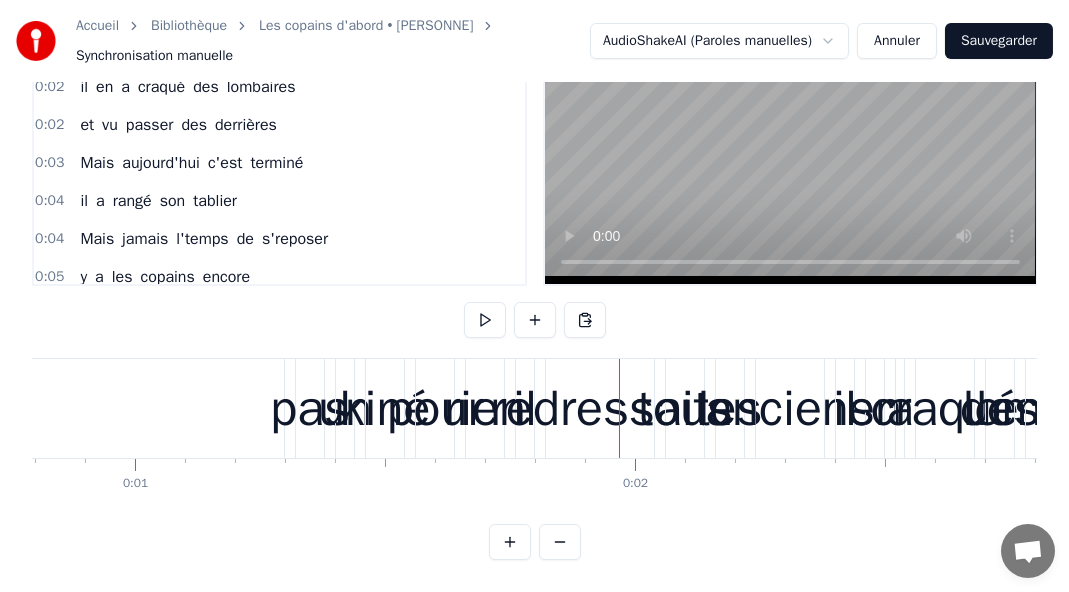 click at bounding box center (510, 542) 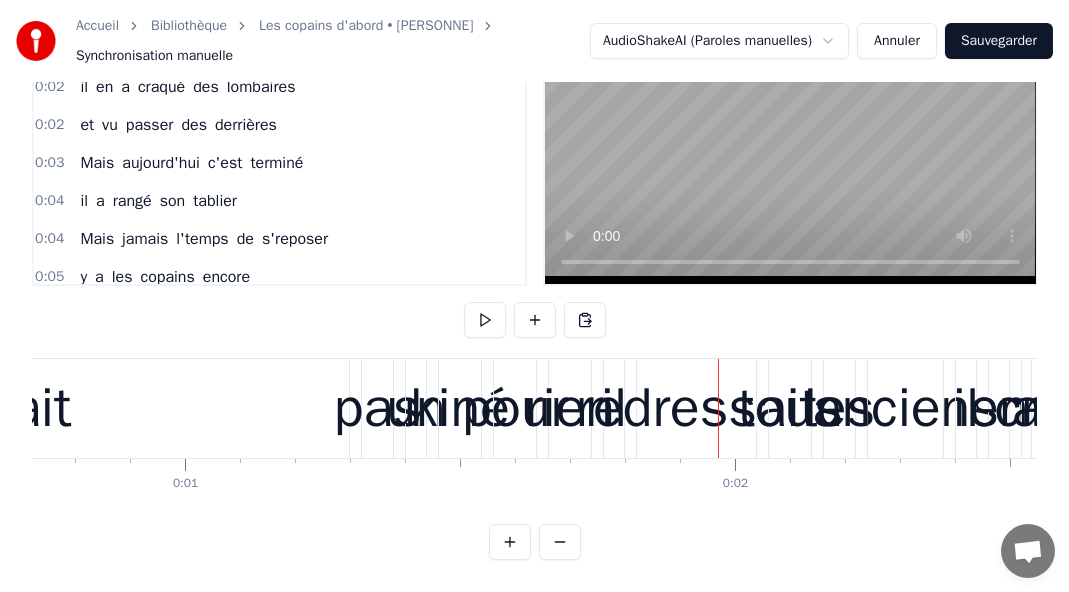 click at bounding box center [510, 542] 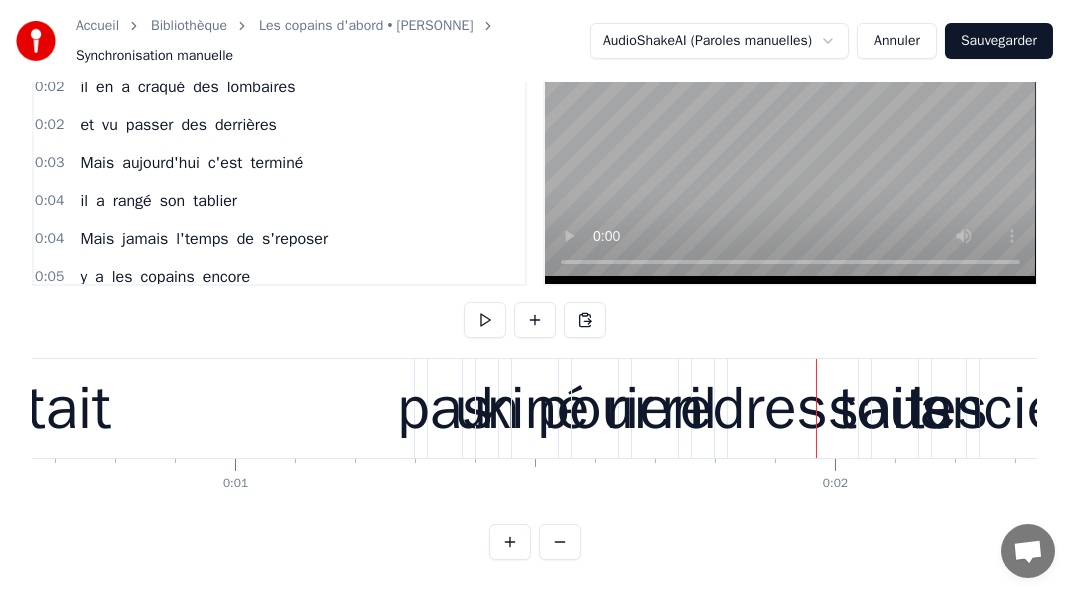 click at bounding box center (510, 542) 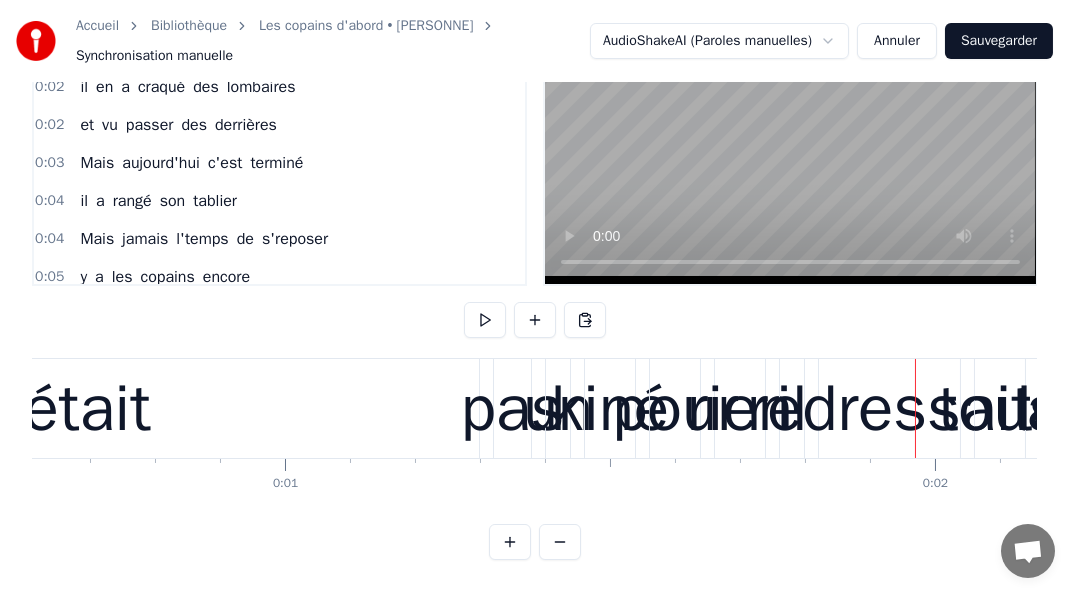 click at bounding box center (560, 542) 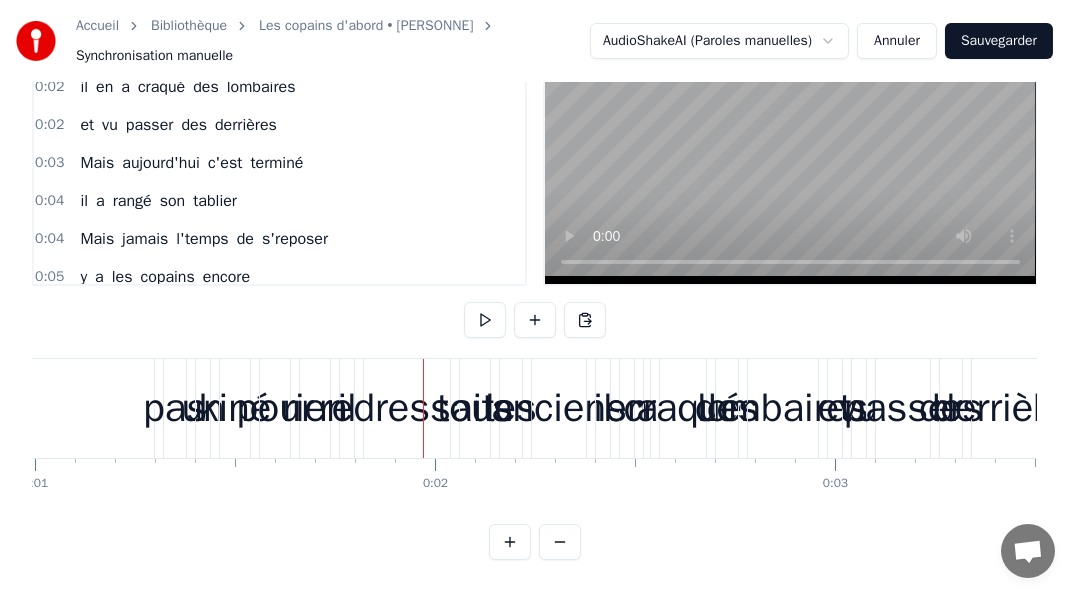drag, startPoint x: 432, startPoint y: 447, endPoint x: 449, endPoint y: 448, distance: 17.029387 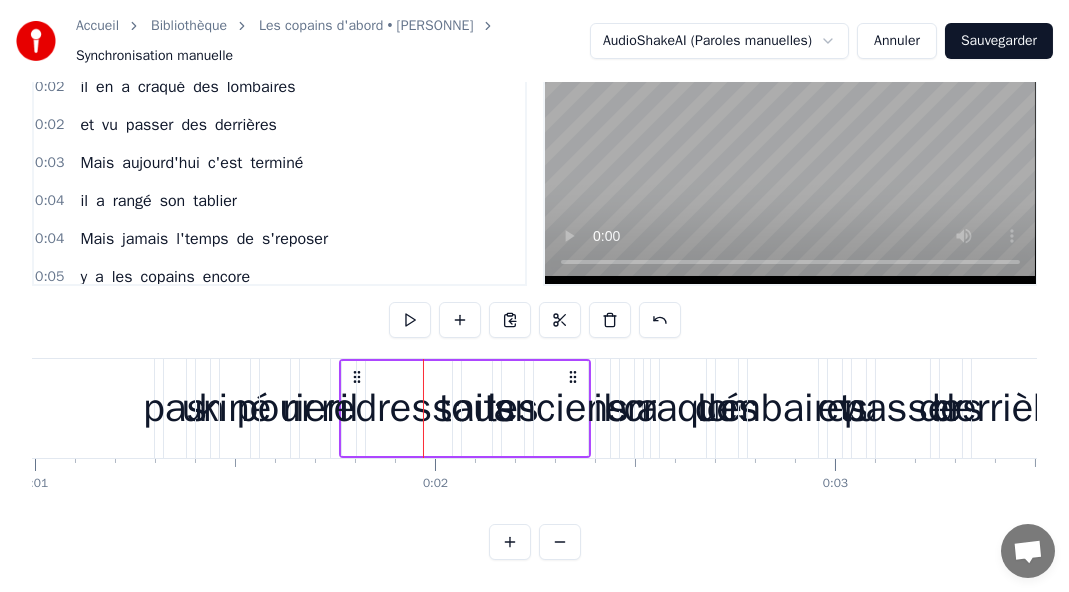 drag, startPoint x: 392, startPoint y: 431, endPoint x: 434, endPoint y: 431, distance: 42 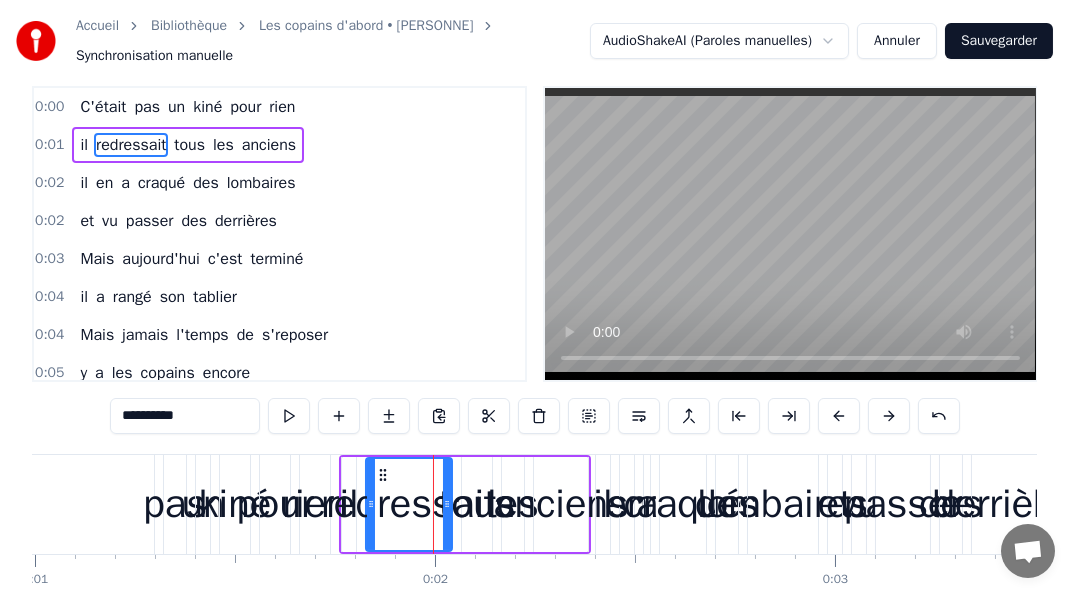 scroll, scrollTop: 0, scrollLeft: 0, axis: both 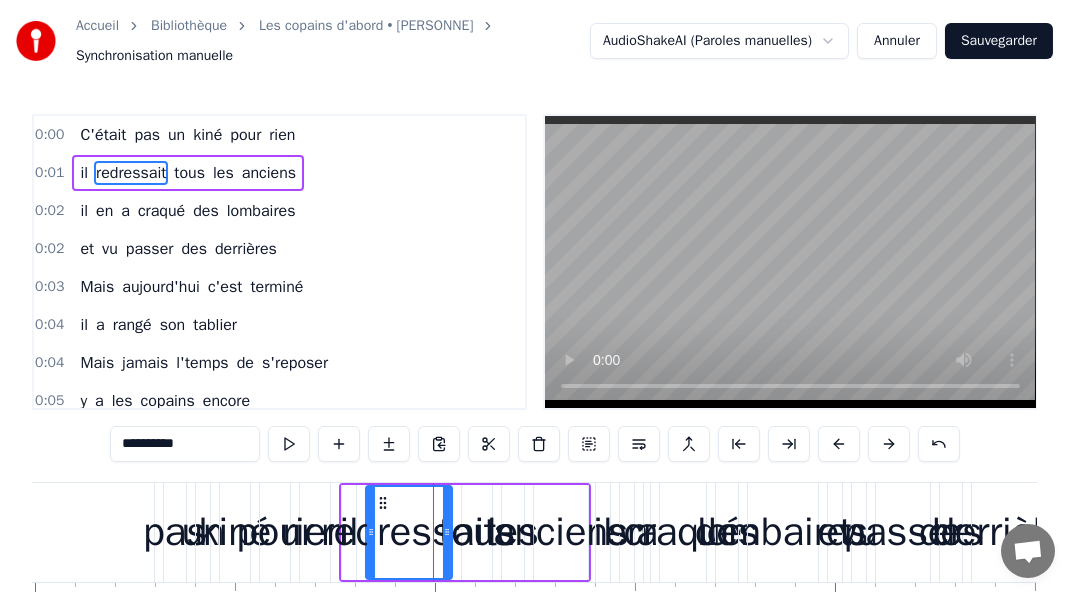 click on "Annuler" at bounding box center (897, 41) 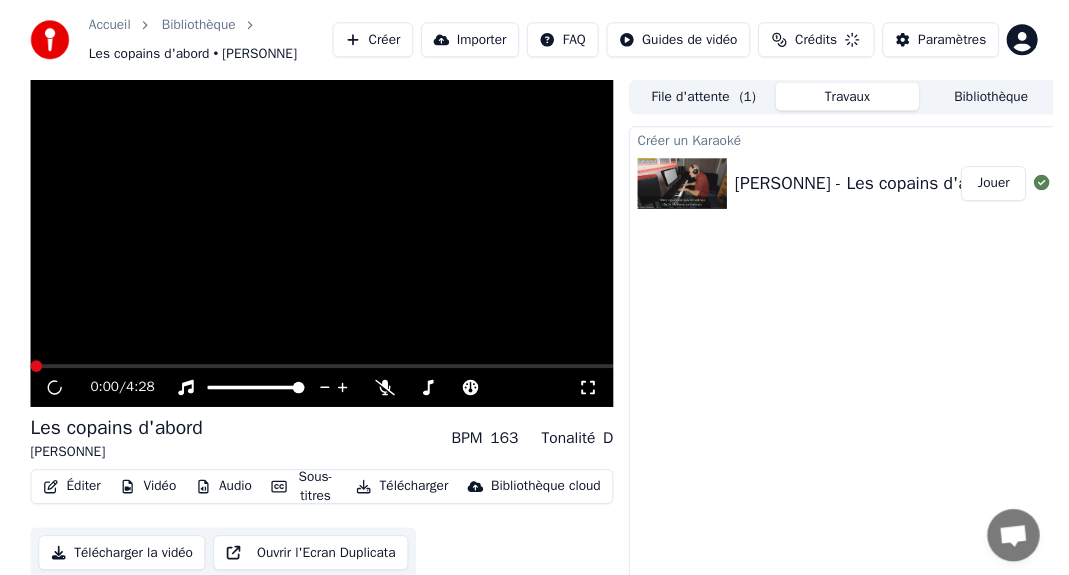 scroll, scrollTop: 76, scrollLeft: 0, axis: vertical 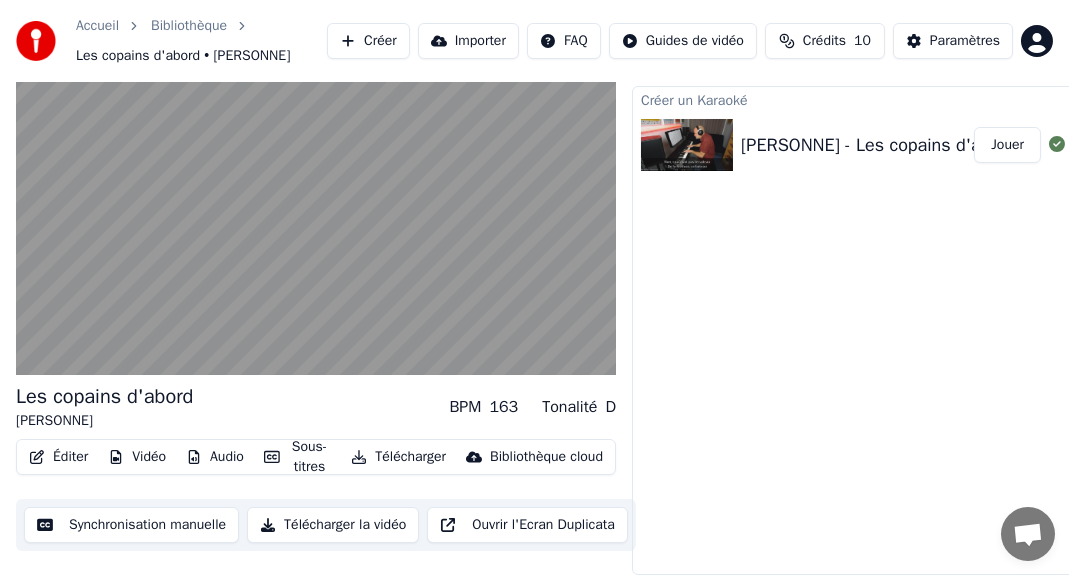click on "Éditer" at bounding box center (58, 457) 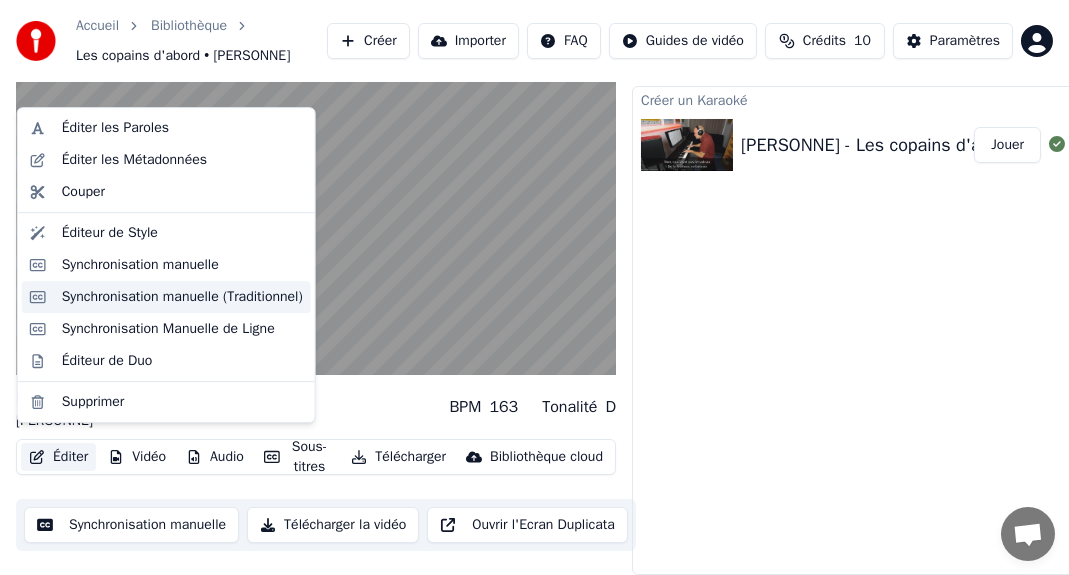 click on "Synchronisation manuelle (Traditionnel)" at bounding box center (182, 297) 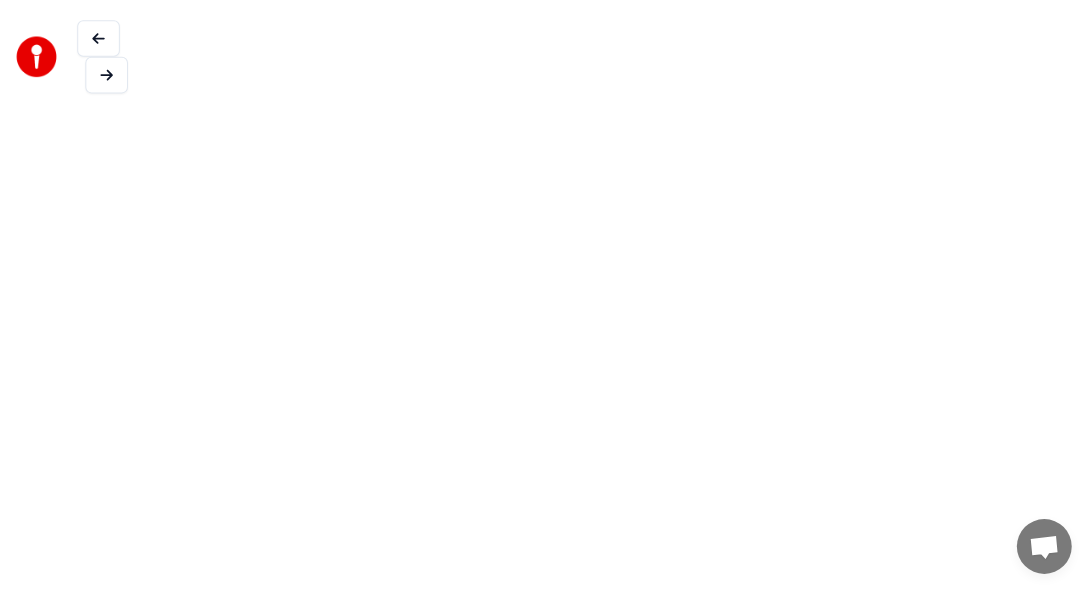 scroll, scrollTop: 0, scrollLeft: 0, axis: both 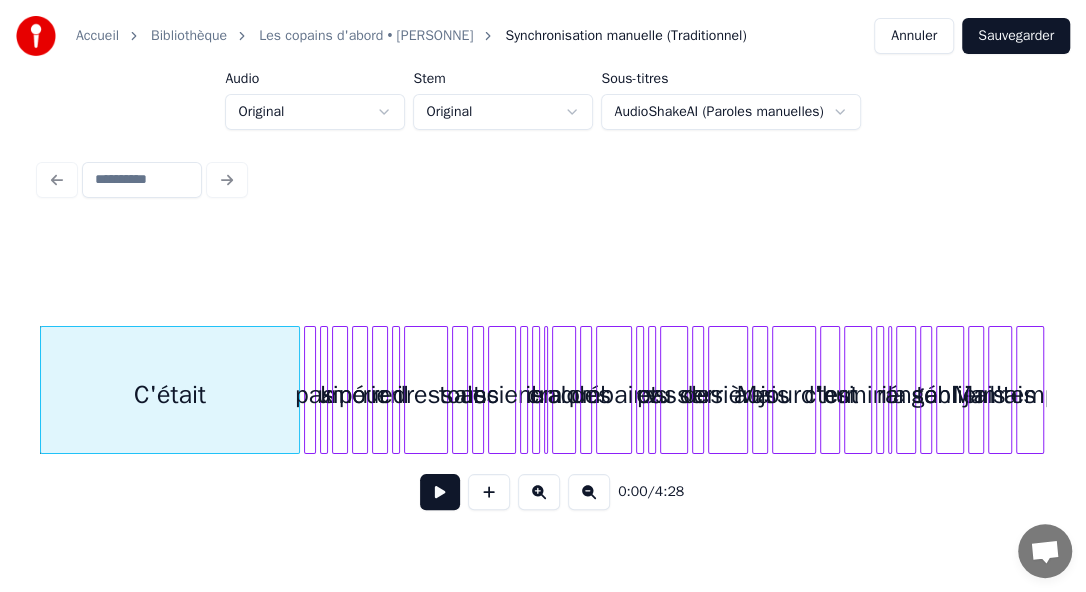 click at bounding box center (440, 492) 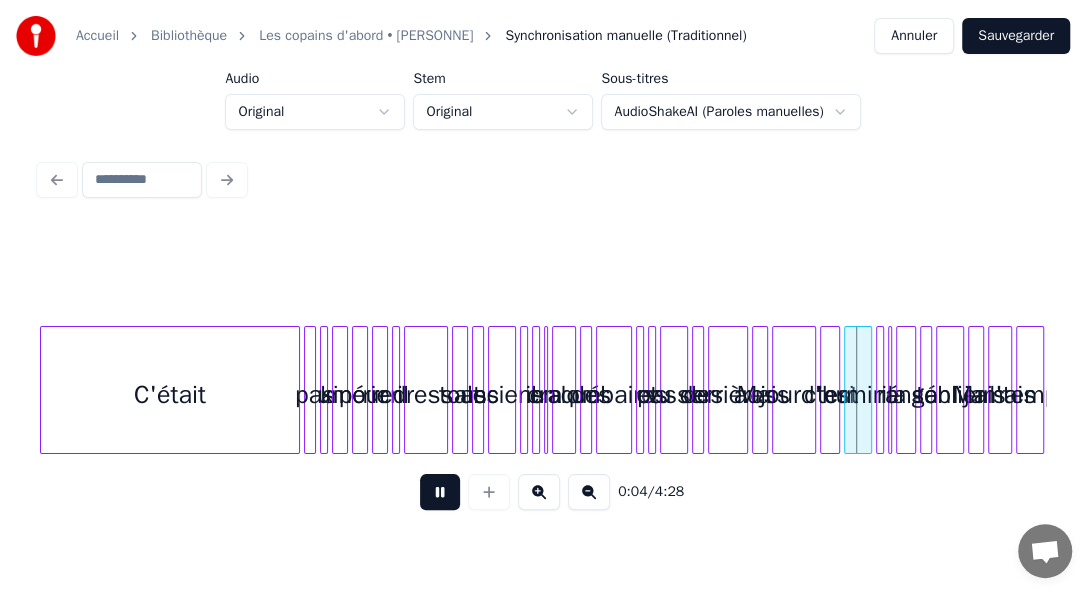 click at bounding box center [440, 492] 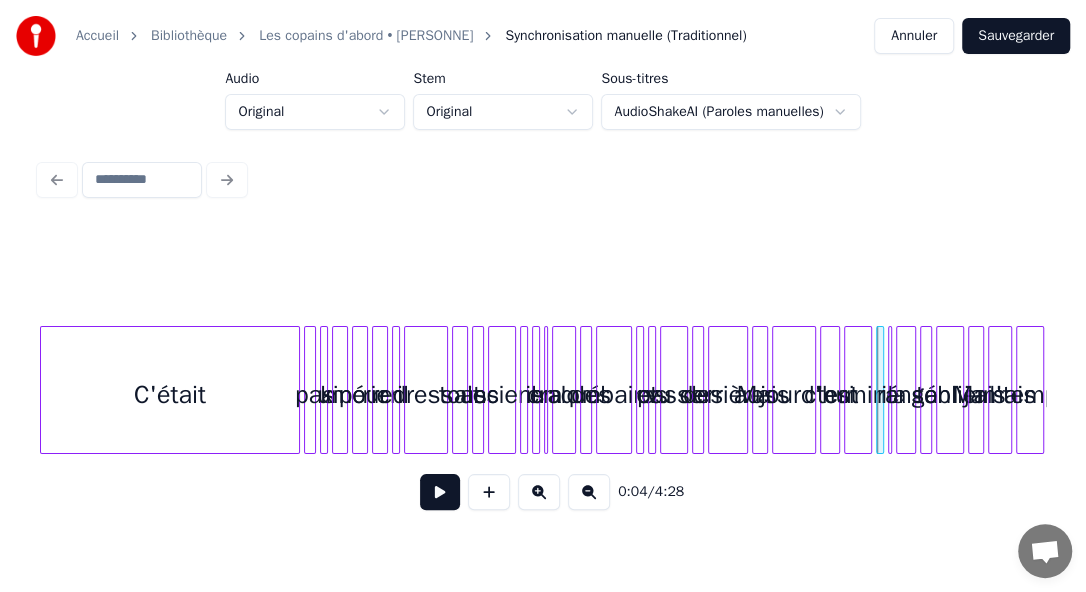 scroll, scrollTop: 0, scrollLeft: 880, axis: horizontal 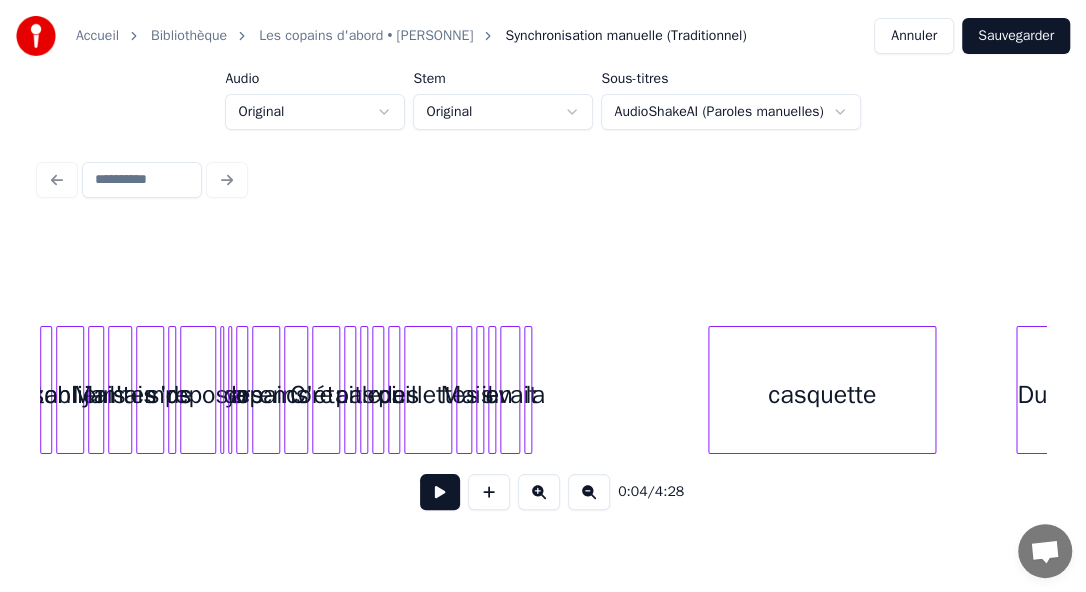 click at bounding box center (440, 492) 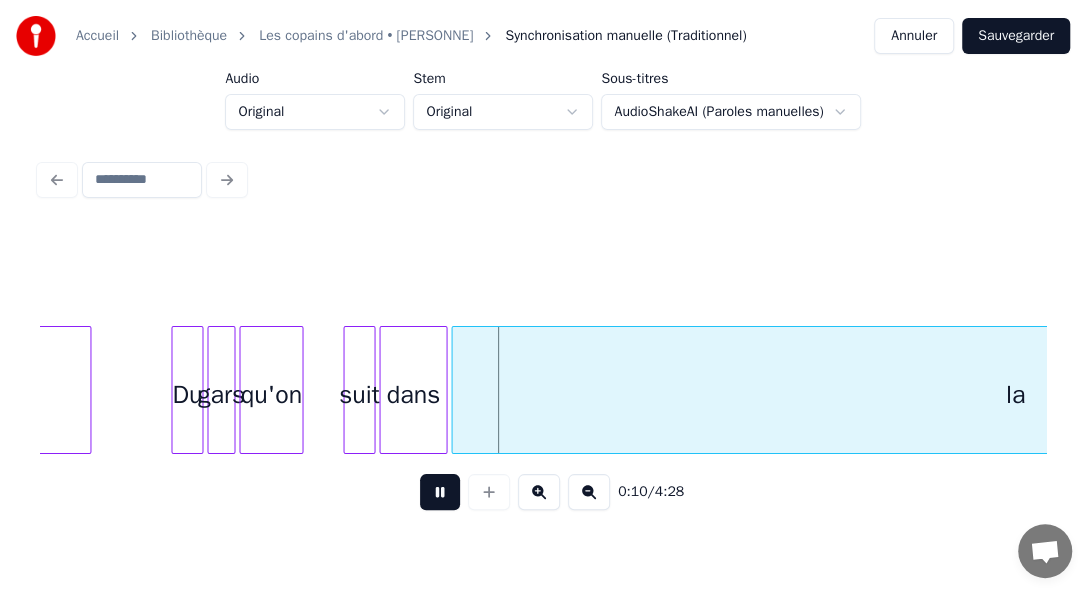 scroll, scrollTop: 0, scrollLeft: 1698, axis: horizontal 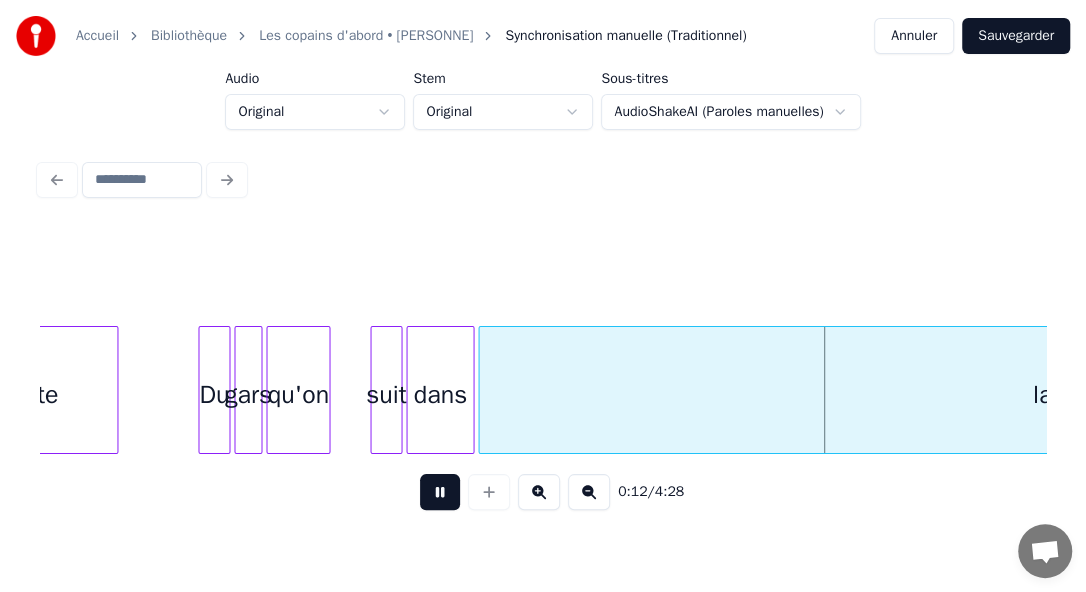 click at bounding box center (440, 492) 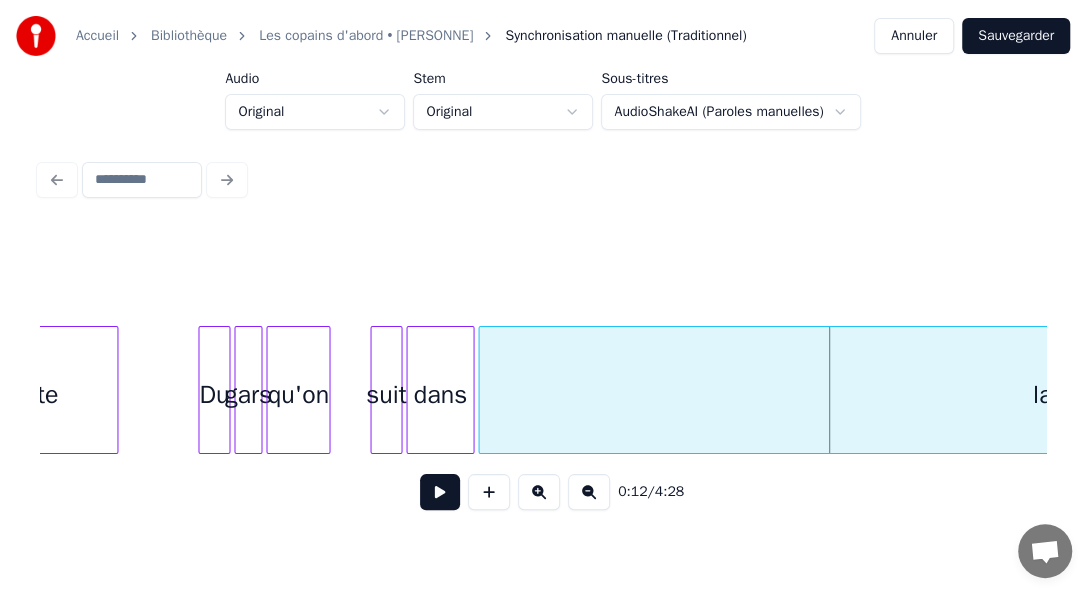 click at bounding box center (589, 492) 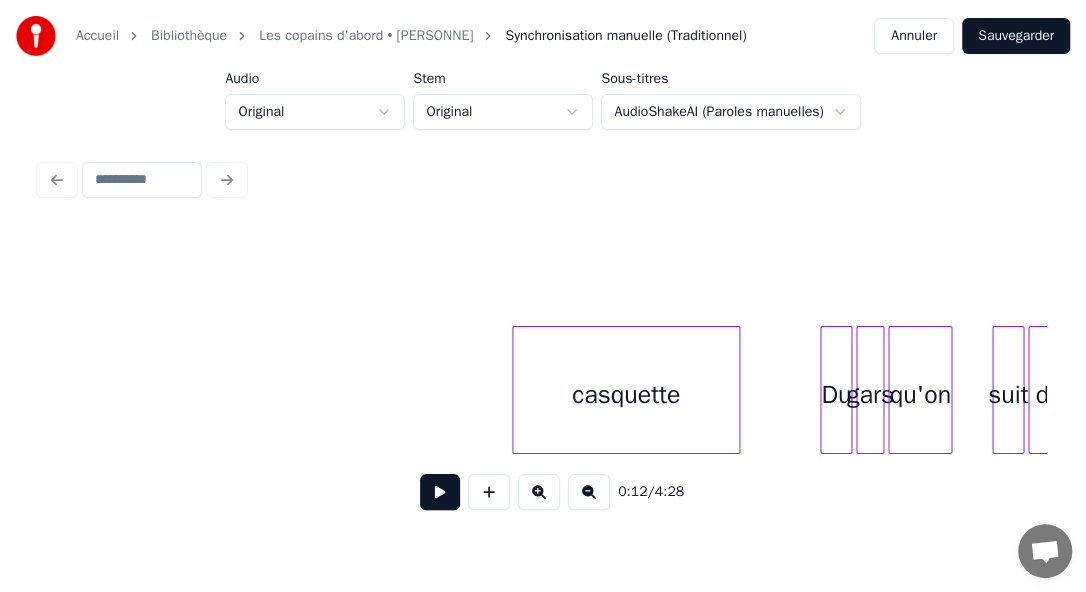 click at bounding box center [589, 492] 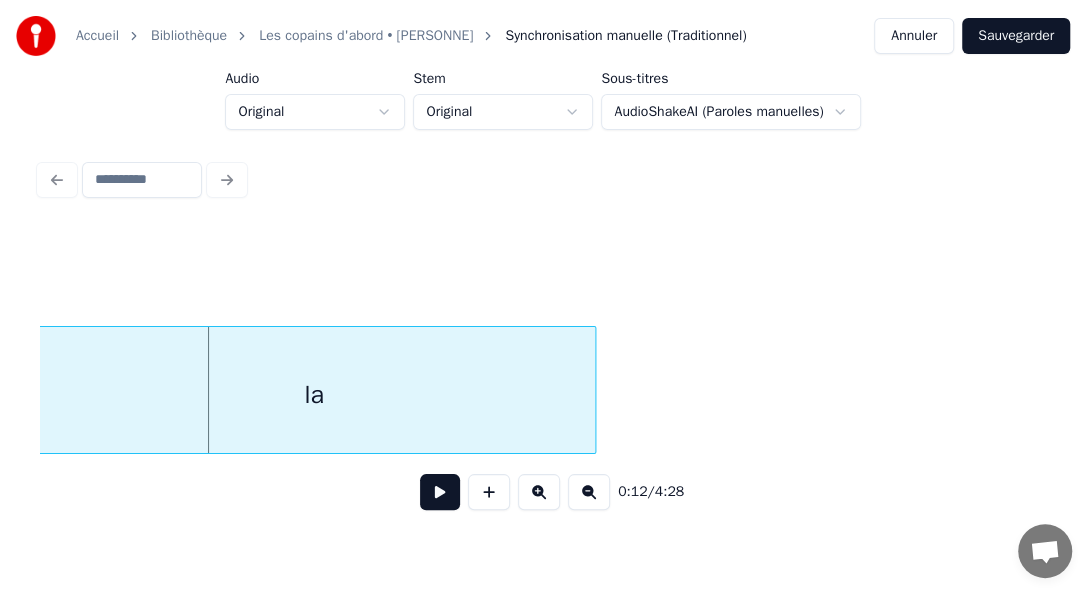 scroll, scrollTop: 0, scrollLeft: 453, axis: horizontal 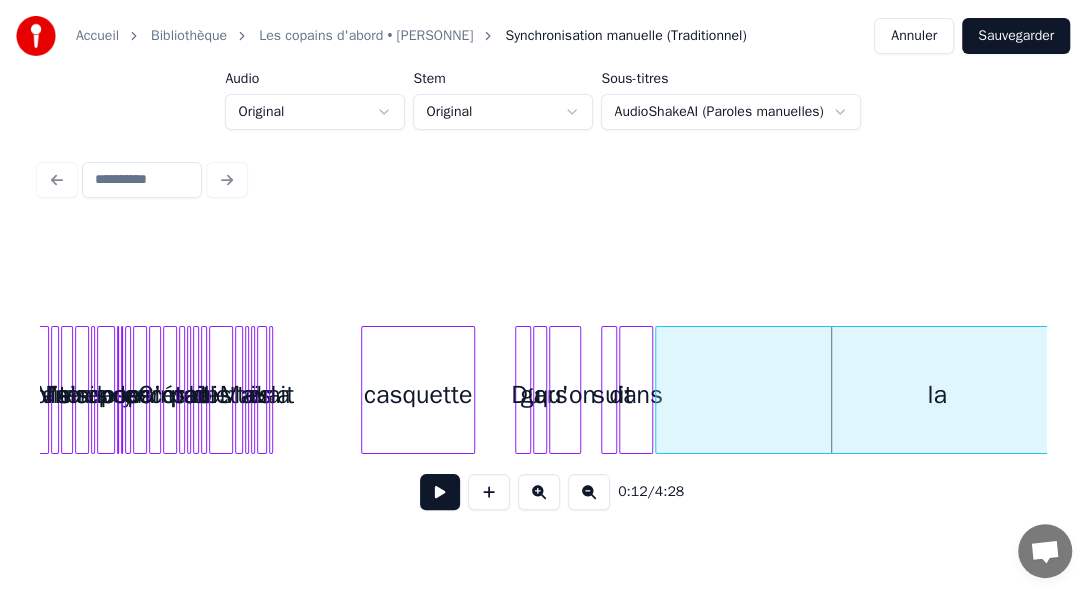 click at bounding box center (589, 492) 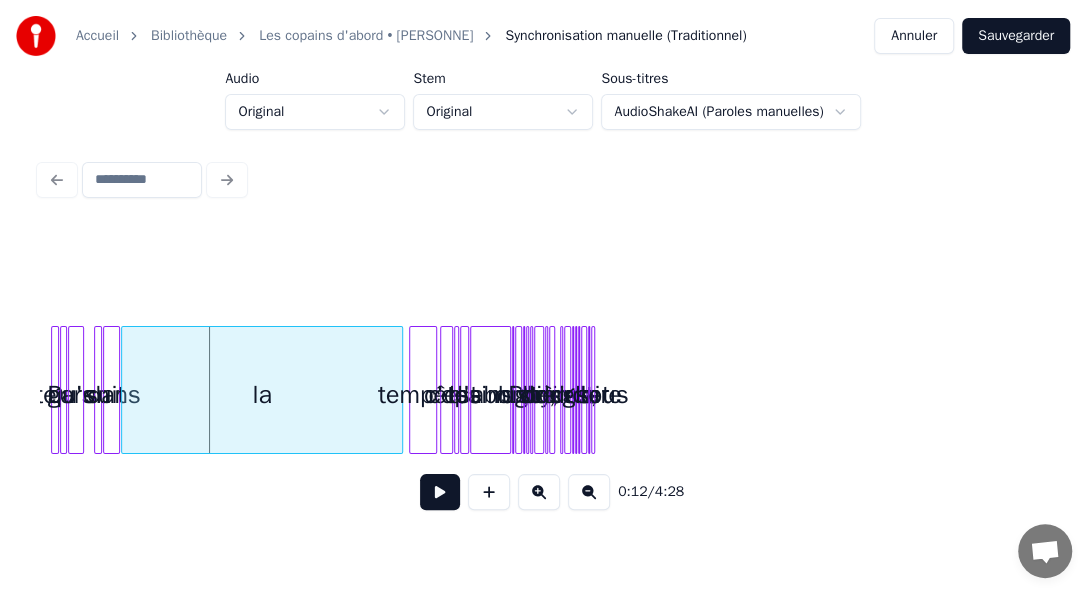 scroll, scrollTop: 0, scrollLeft: 0, axis: both 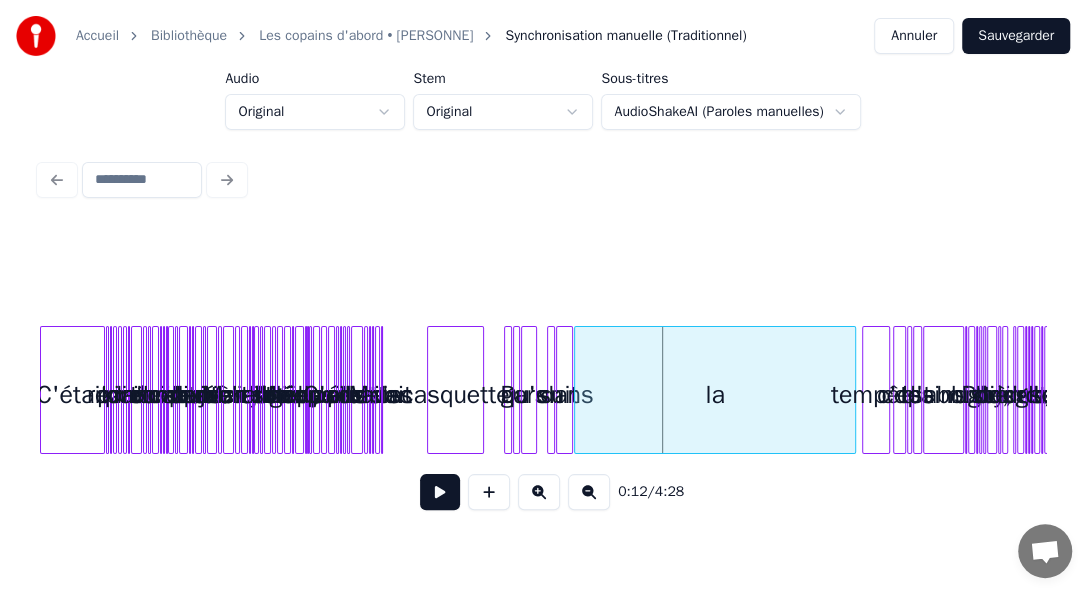 click at bounding box center [589, 492] 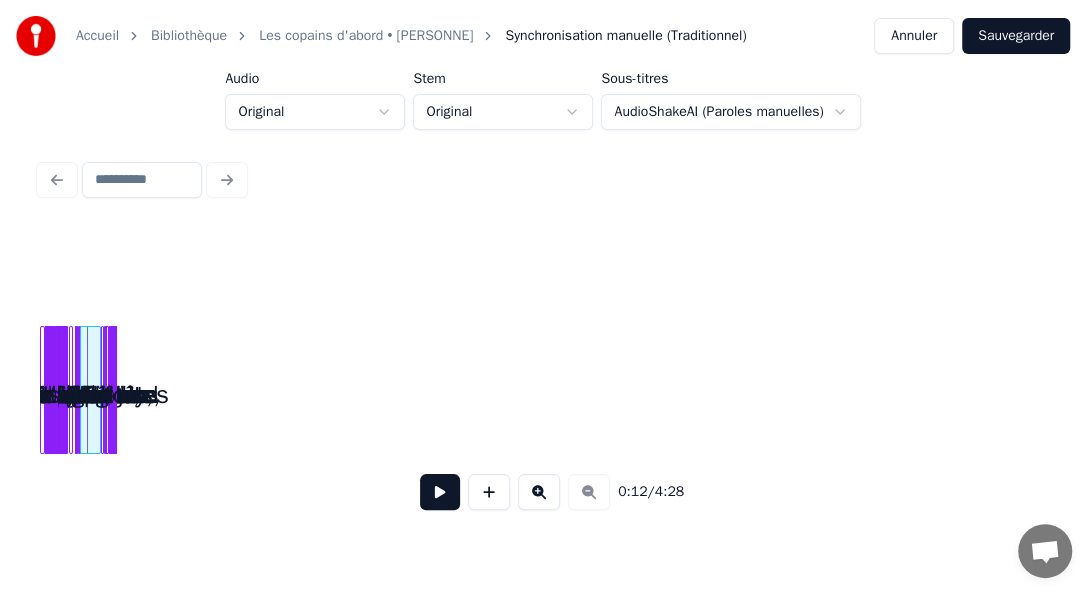 click at bounding box center (539, 492) 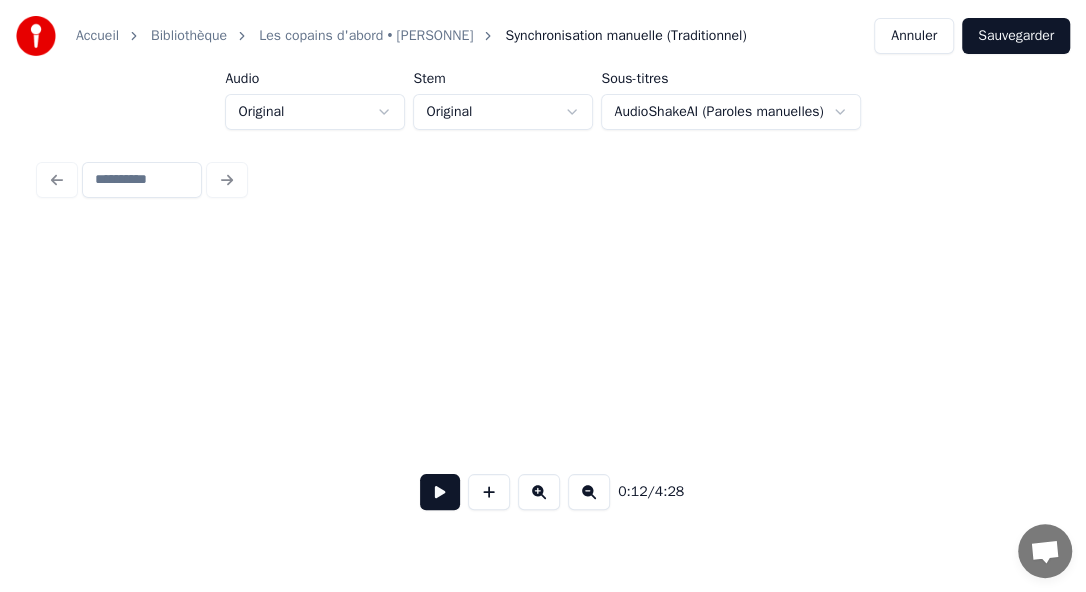 click at bounding box center (539, 492) 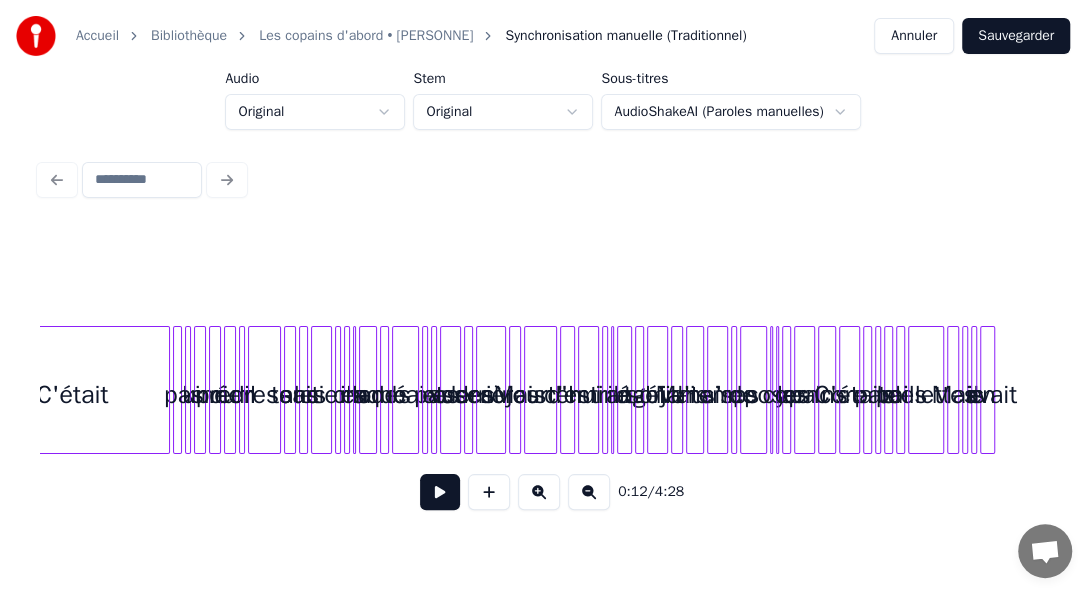 scroll, scrollTop: 0, scrollLeft: 0, axis: both 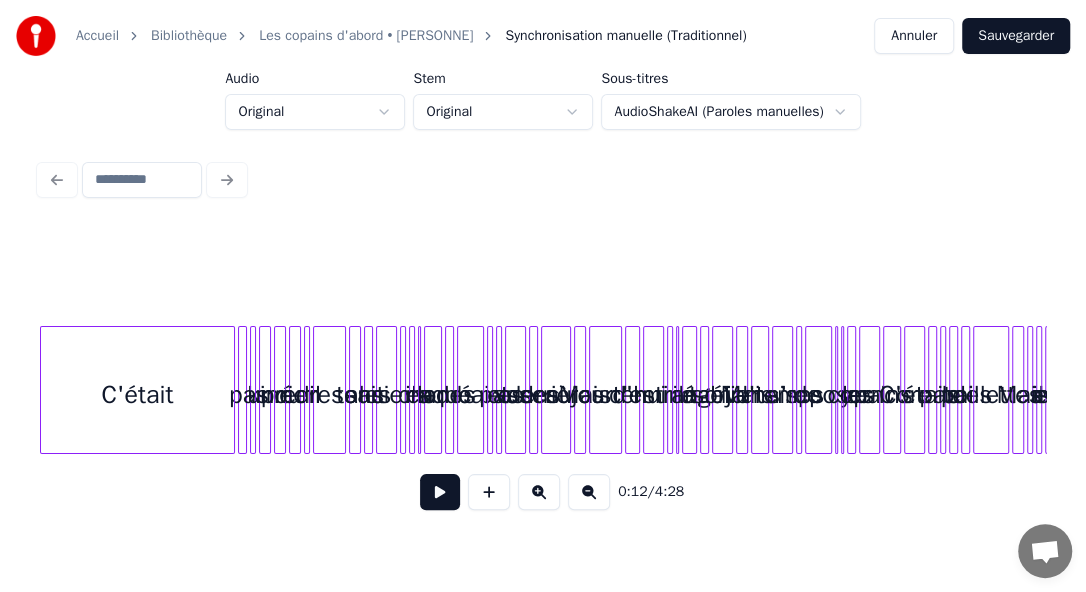 click on "C'était" at bounding box center [137, 395] 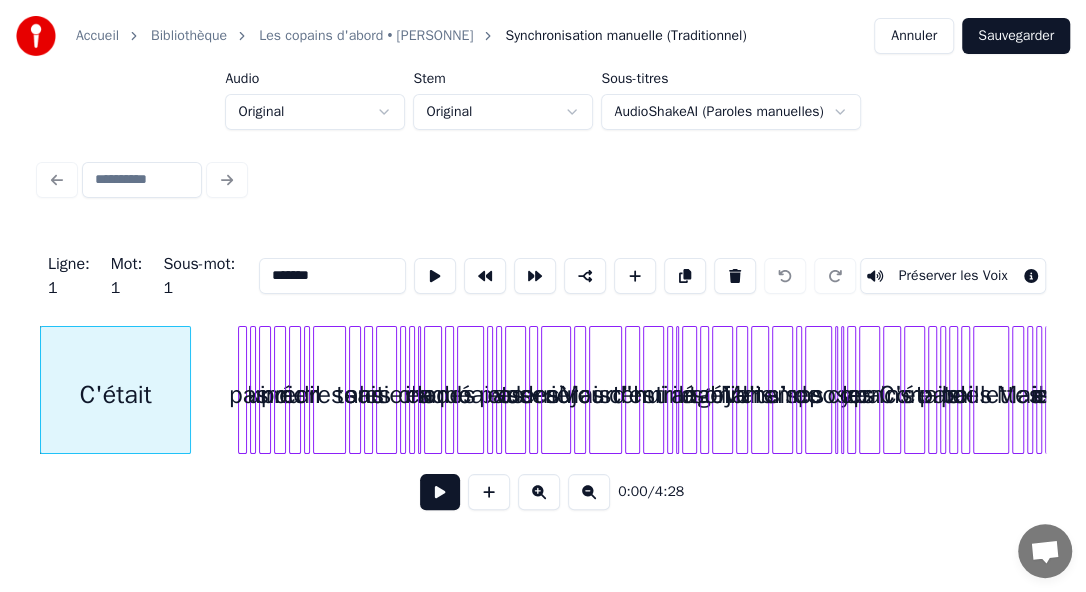 click at bounding box center (187, 390) 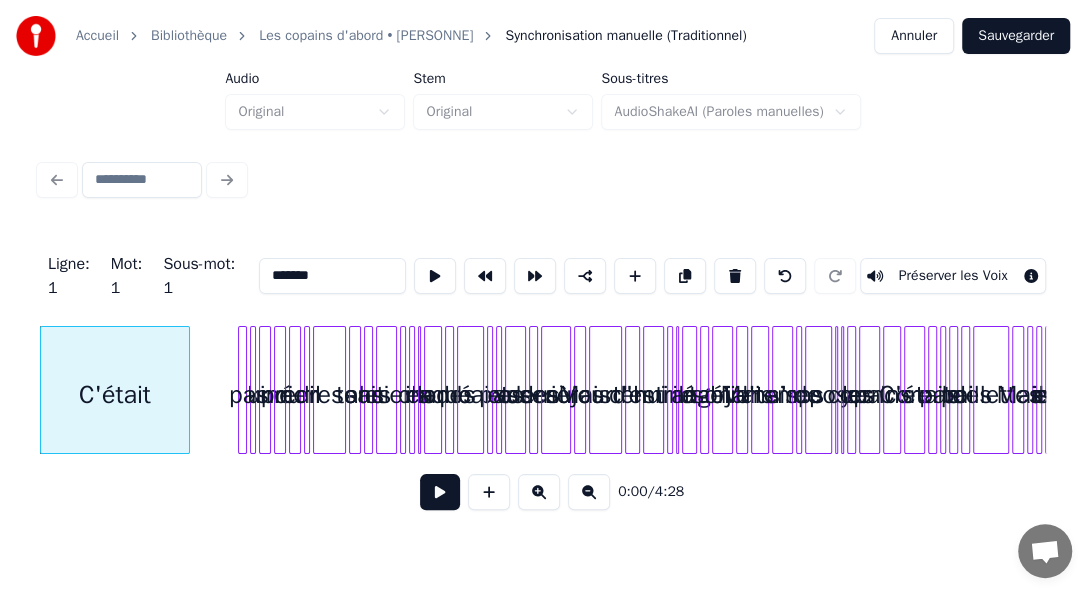 click on "C'était" at bounding box center [115, 395] 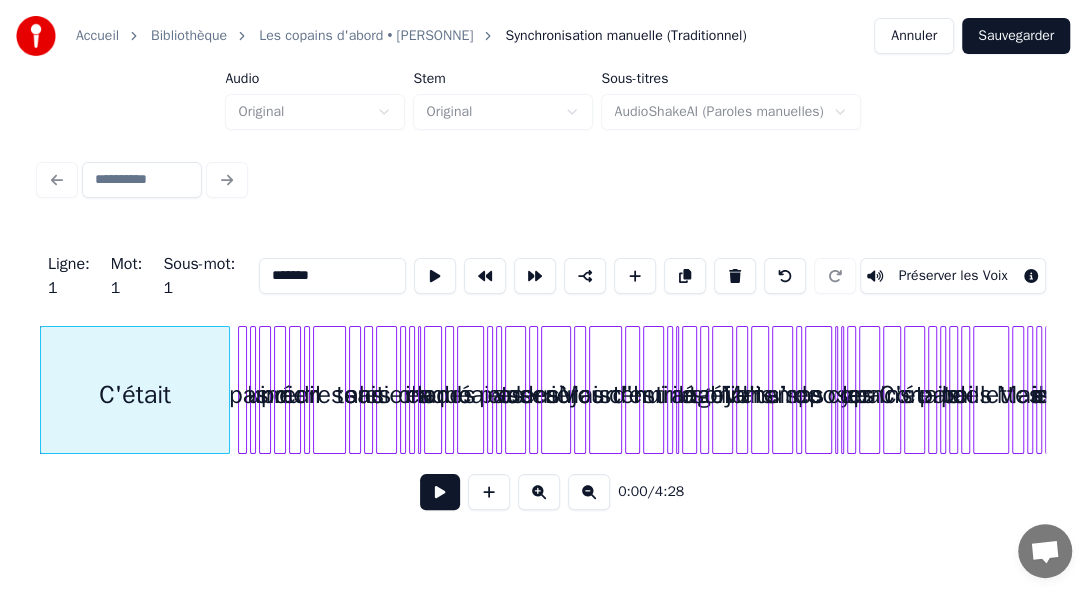 click at bounding box center (226, 390) 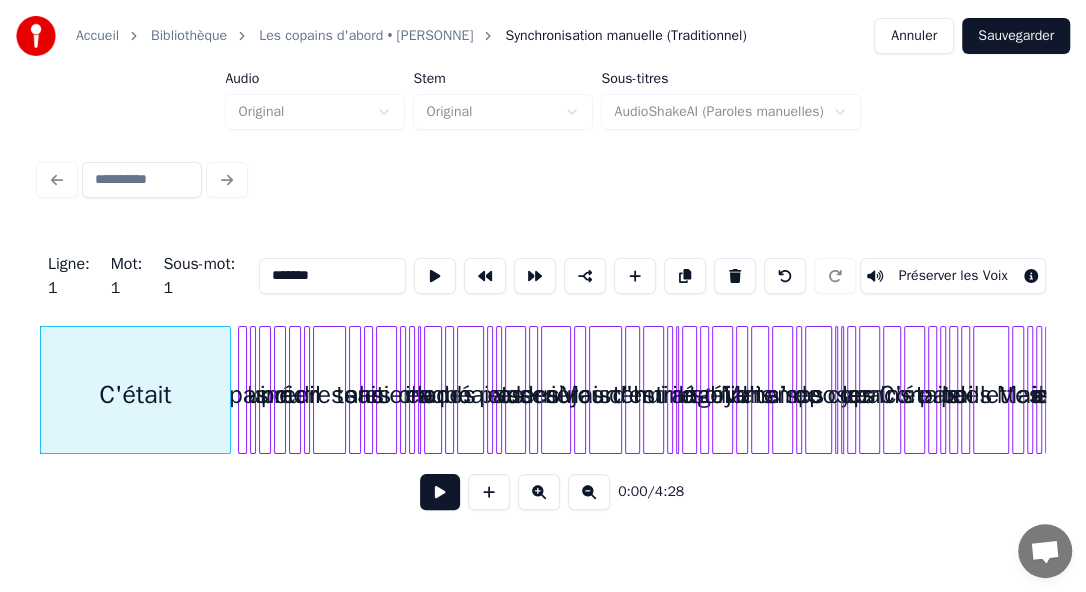 click on "Annuler" at bounding box center (914, 36) 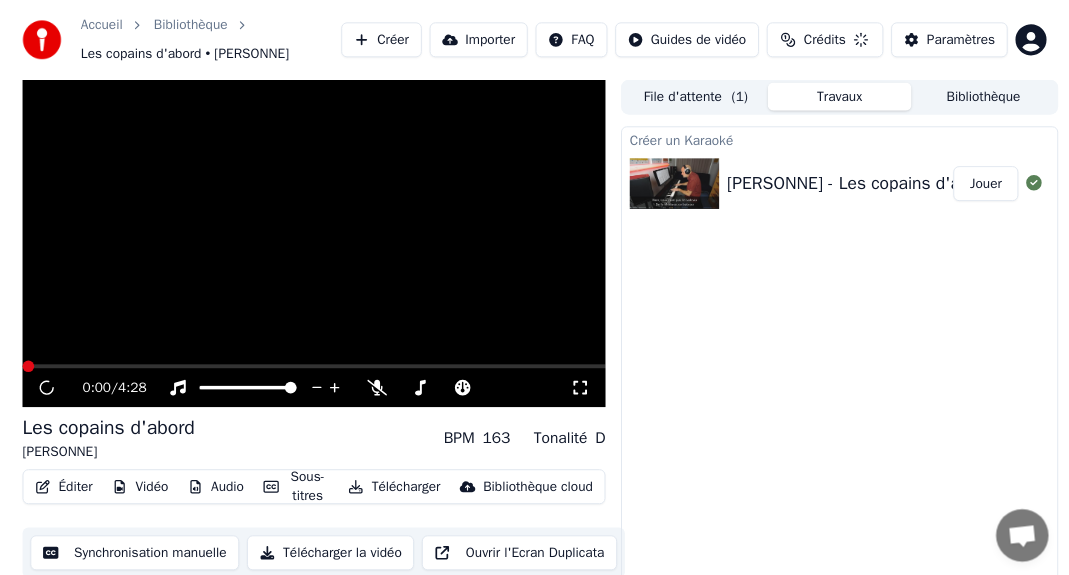 scroll, scrollTop: 76, scrollLeft: 0, axis: vertical 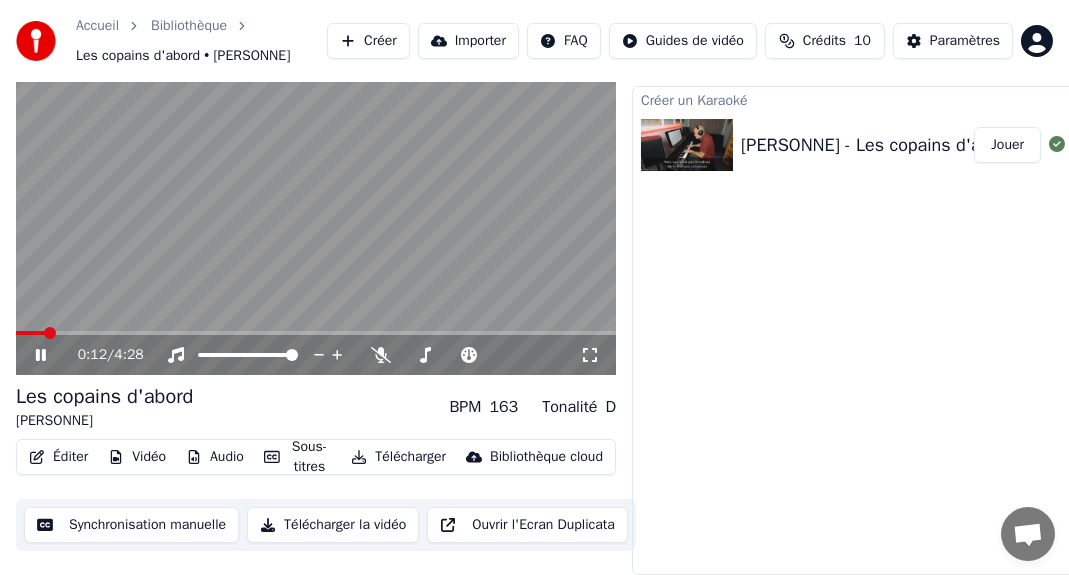 click at bounding box center (316, 207) 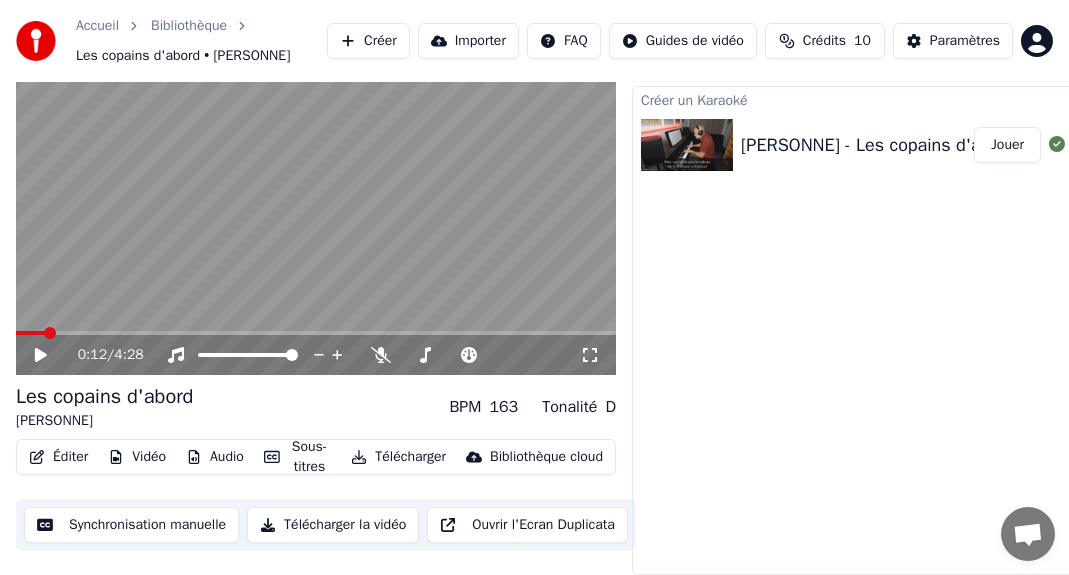 click on "Sous-titres" at bounding box center (297, 457) 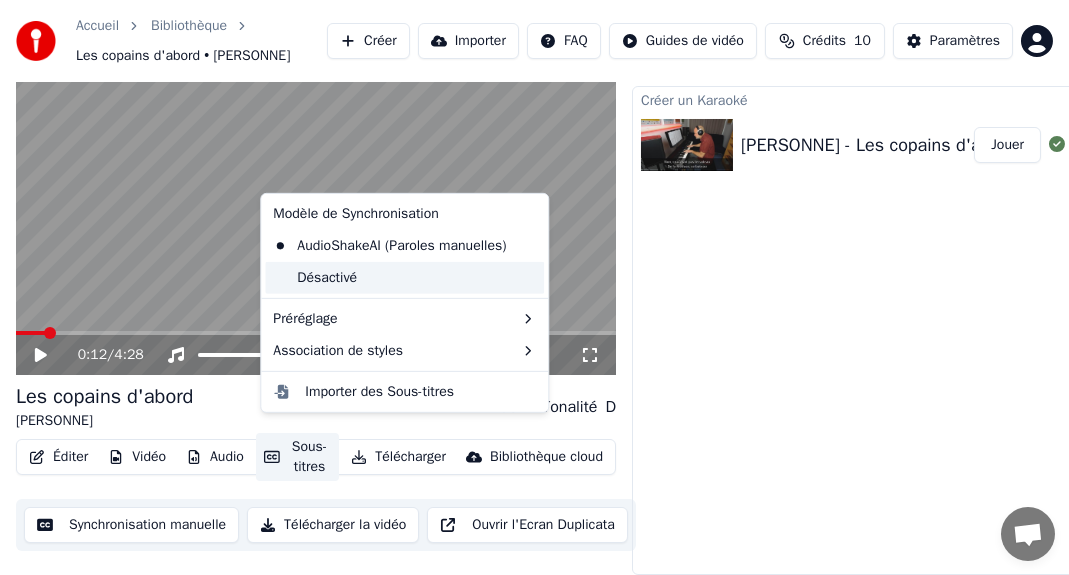 click on "Désactivé" at bounding box center (404, 278) 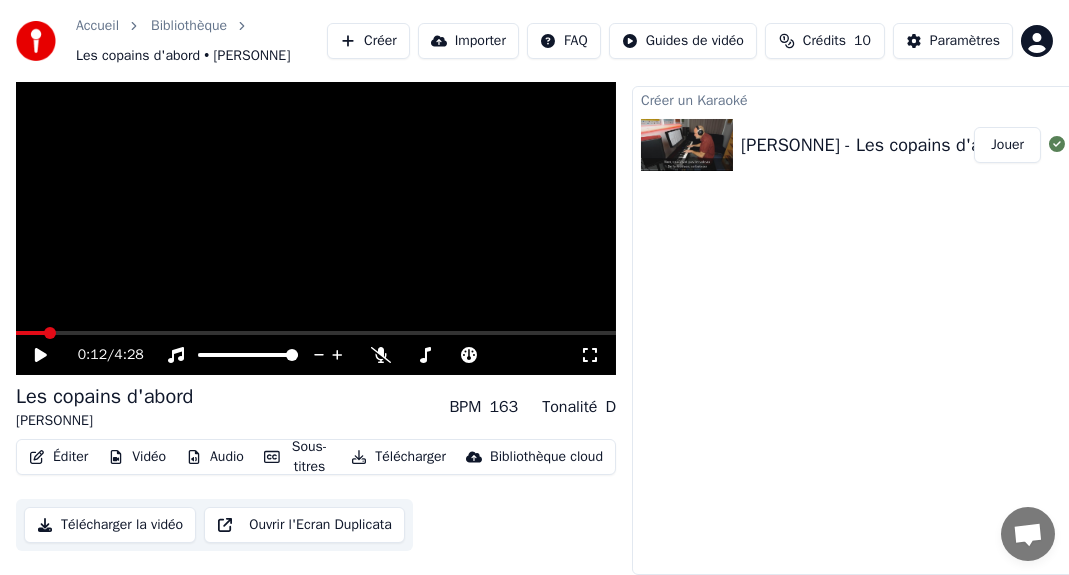 click on "Audio" at bounding box center [215, 457] 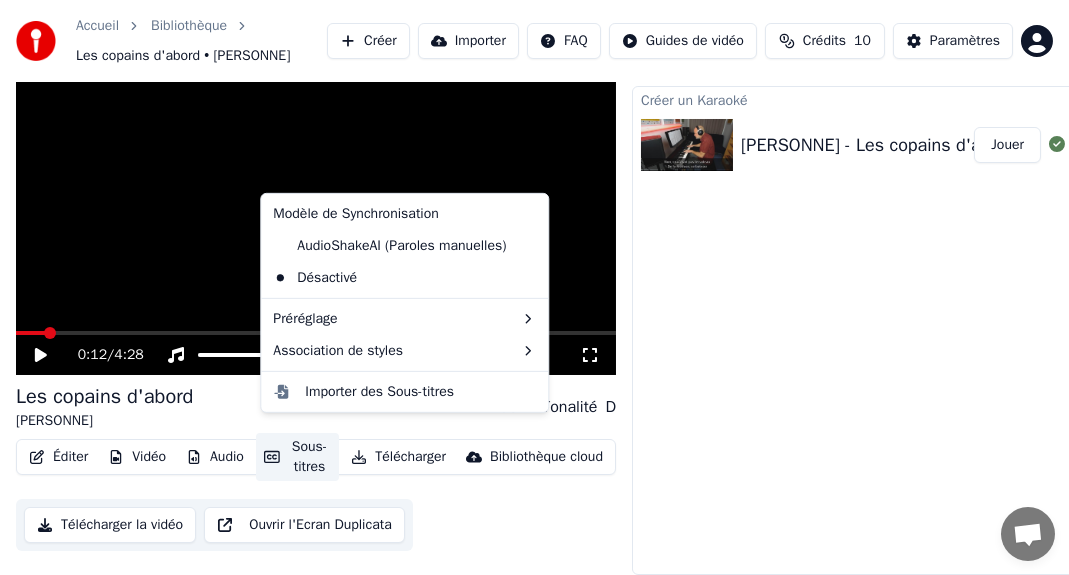 click on "Sous-titres" at bounding box center [297, 457] 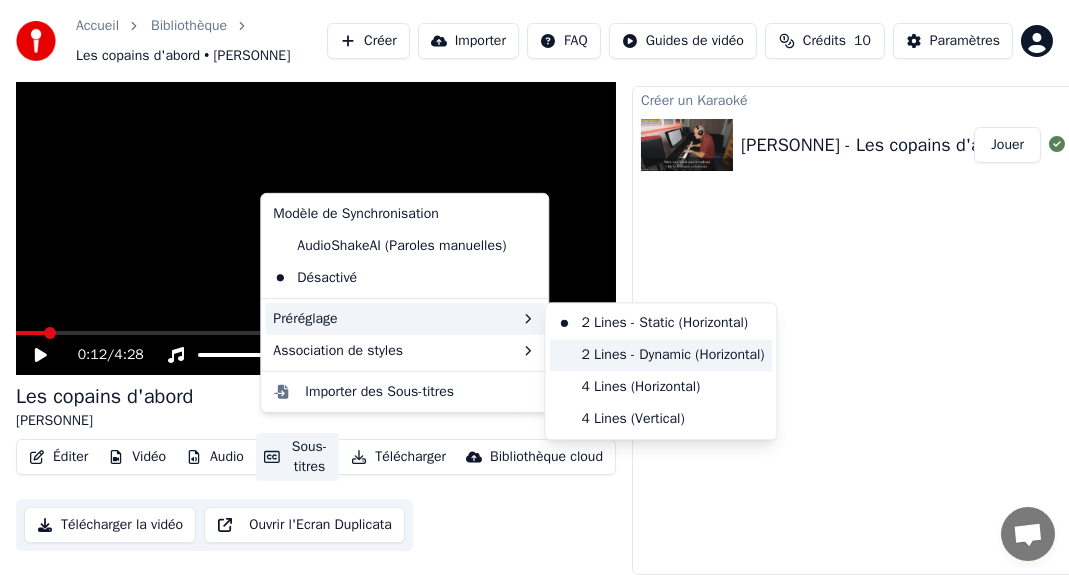 click on "2 Lines - Dynamic (Horizontal)" at bounding box center (660, 355) 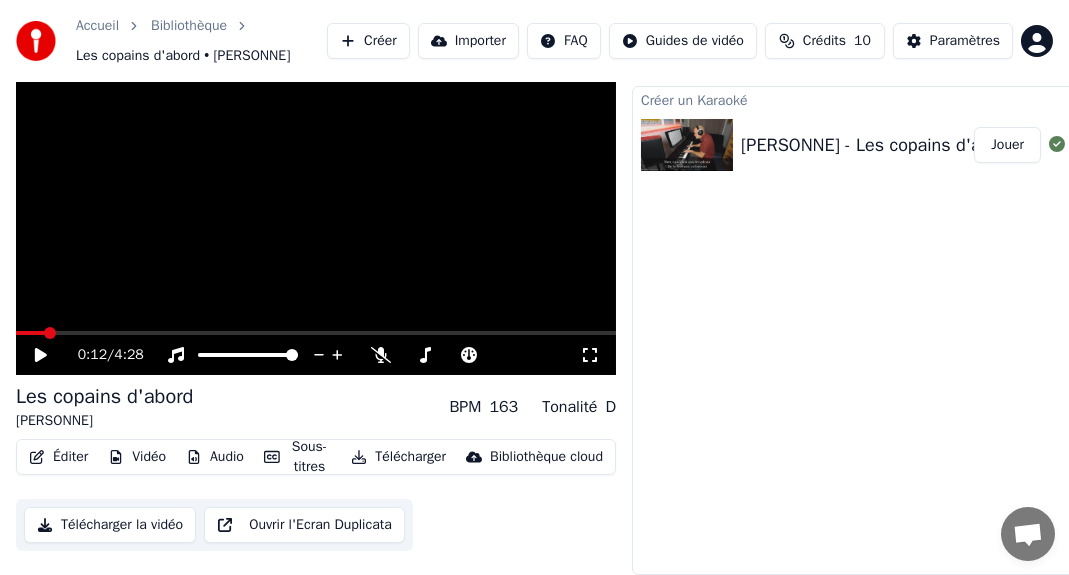 click 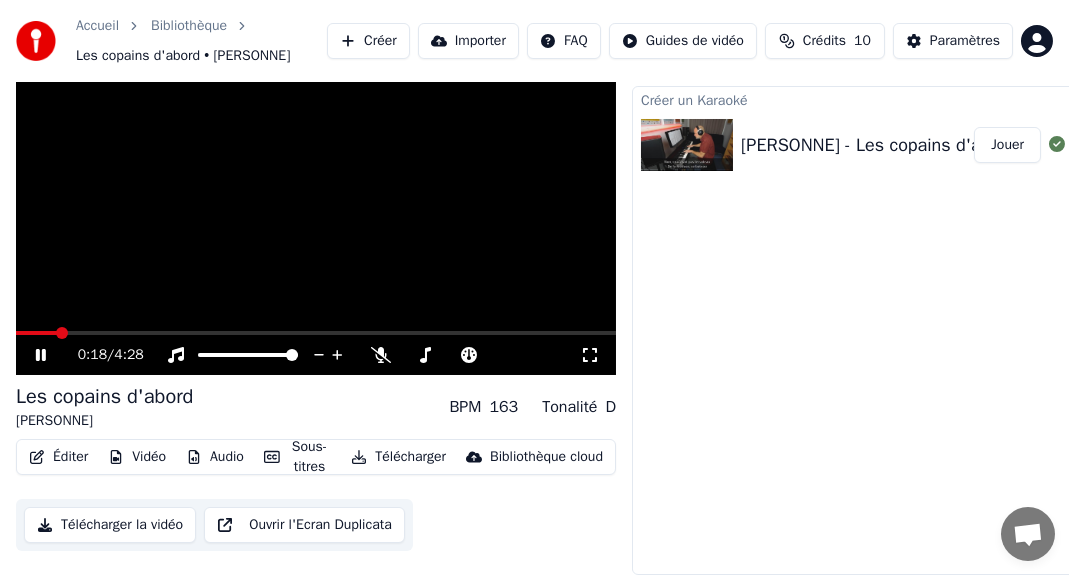 click on "Sous-titres" at bounding box center [297, 457] 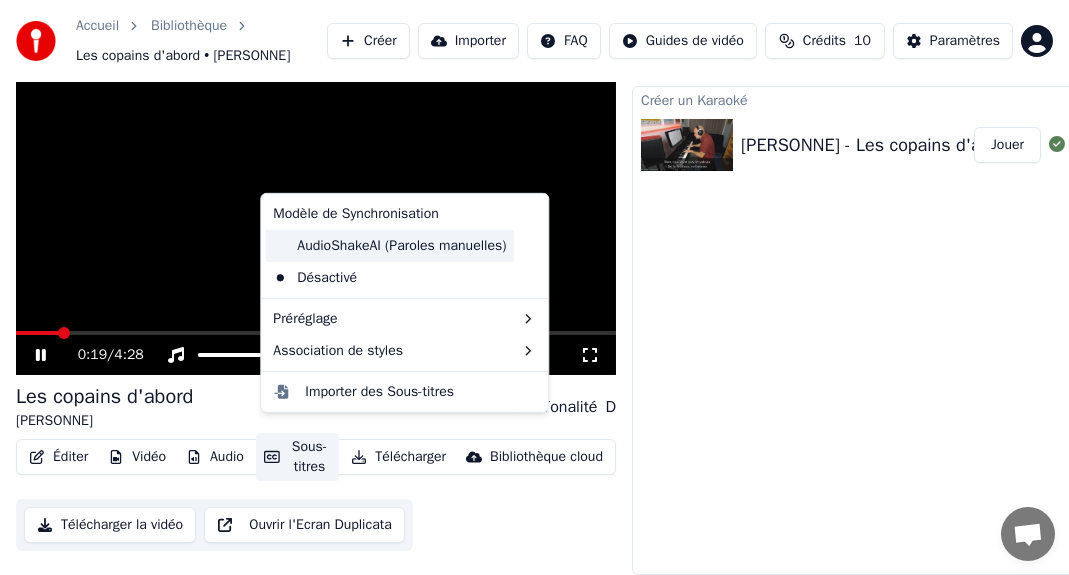 click on "AudioShakeAI (Paroles manuelles)" at bounding box center (389, 246) 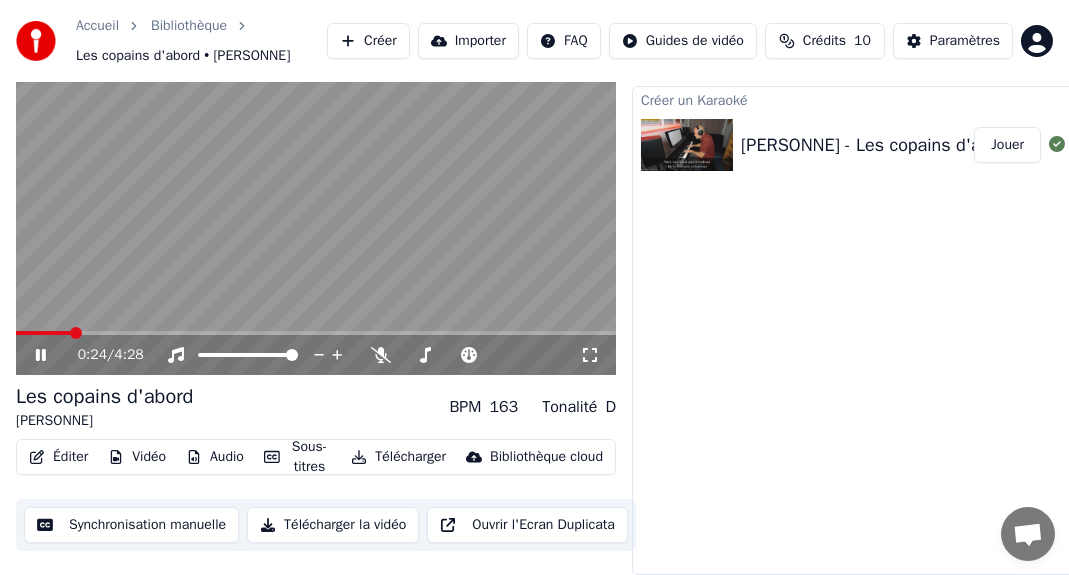 click 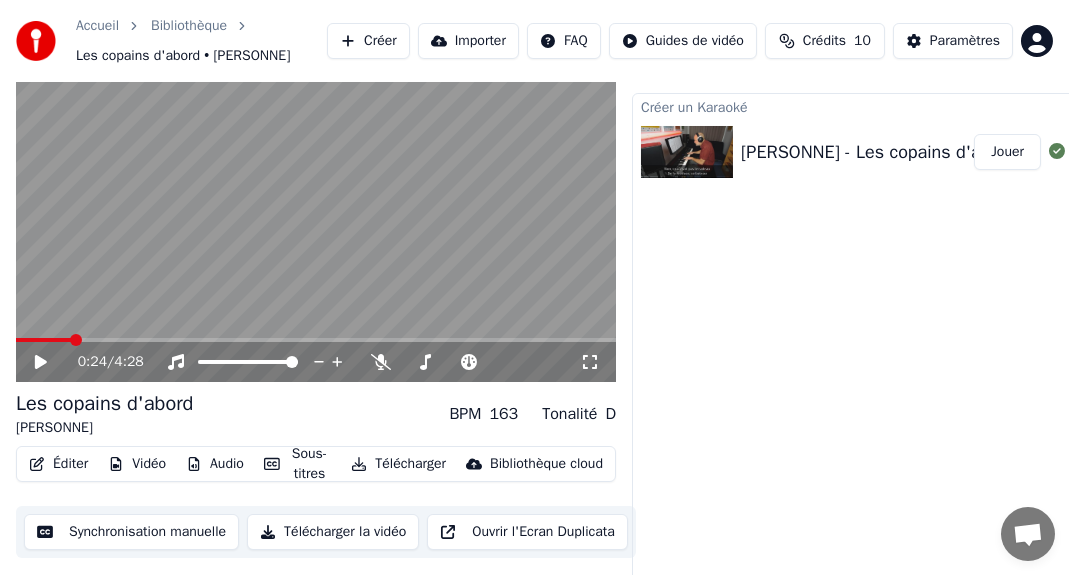 scroll, scrollTop: 0, scrollLeft: 0, axis: both 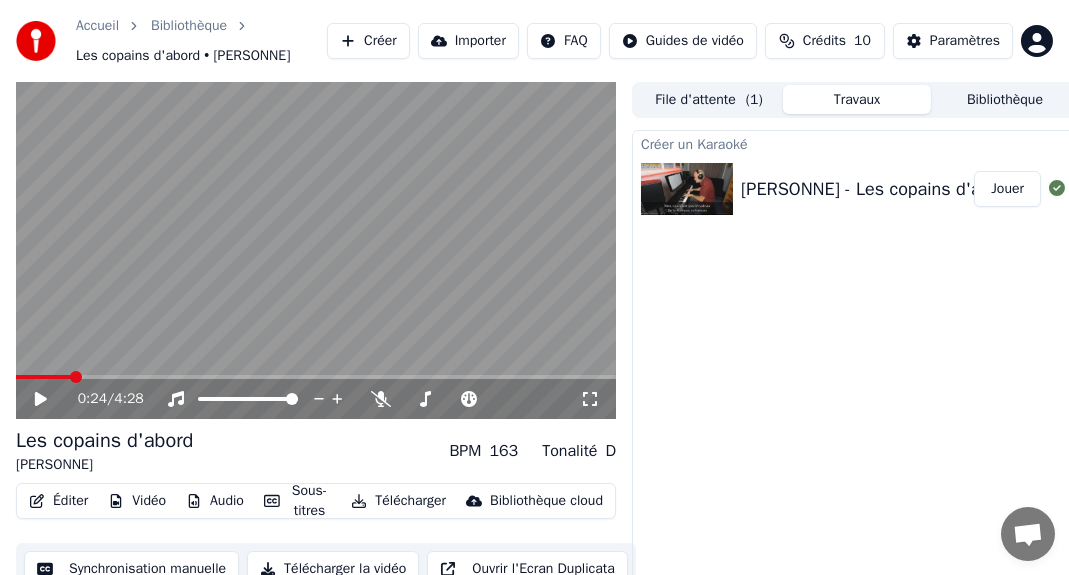click on "Créer un Karaoké [PERSONNE] - Les copains d'abord - Piano - KARAOKE Jouer" at bounding box center (857, 374) 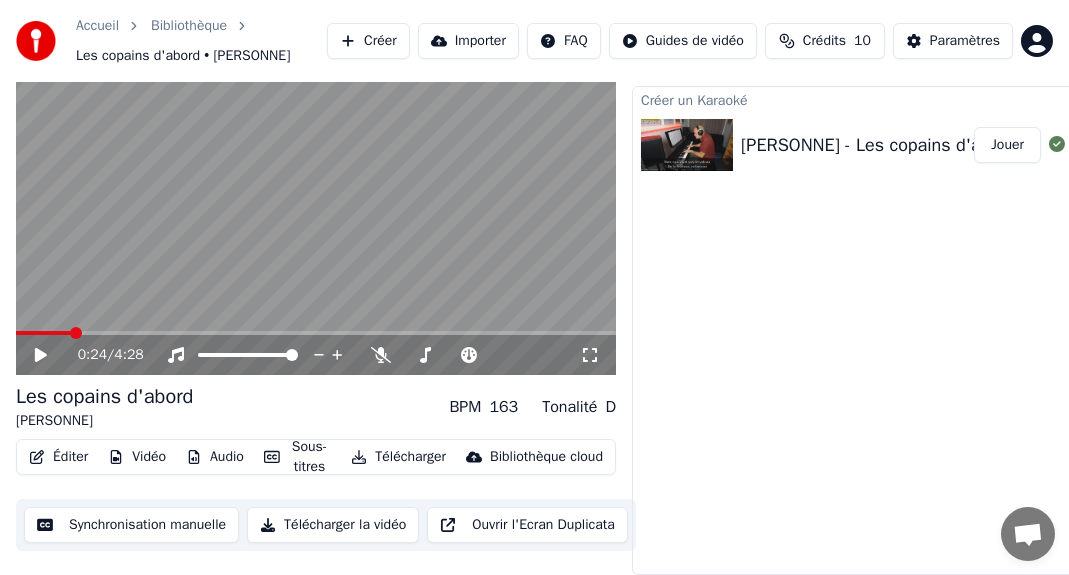 scroll, scrollTop: 77, scrollLeft: 0, axis: vertical 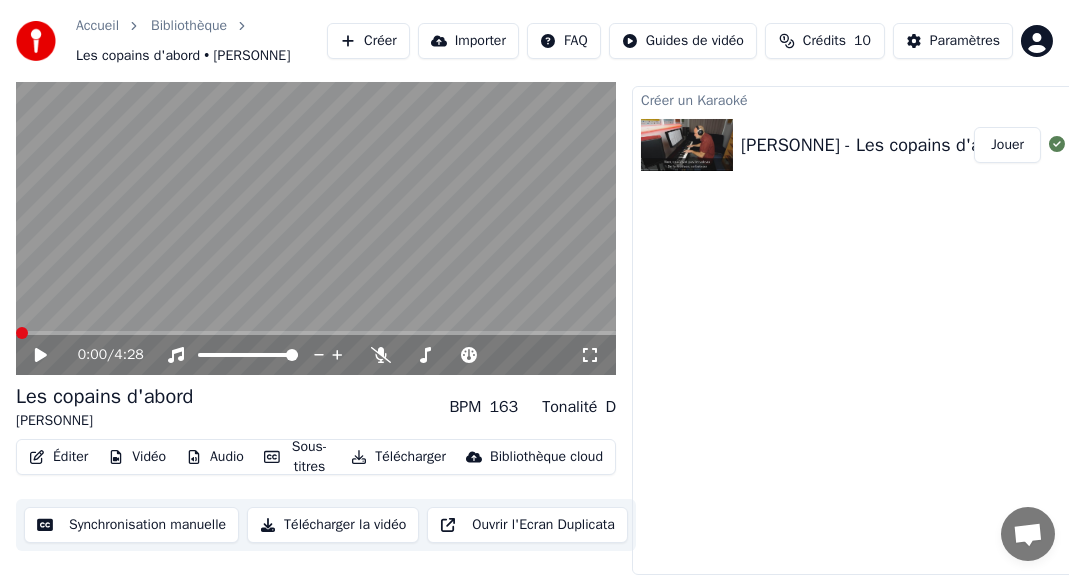 click at bounding box center (22, 333) 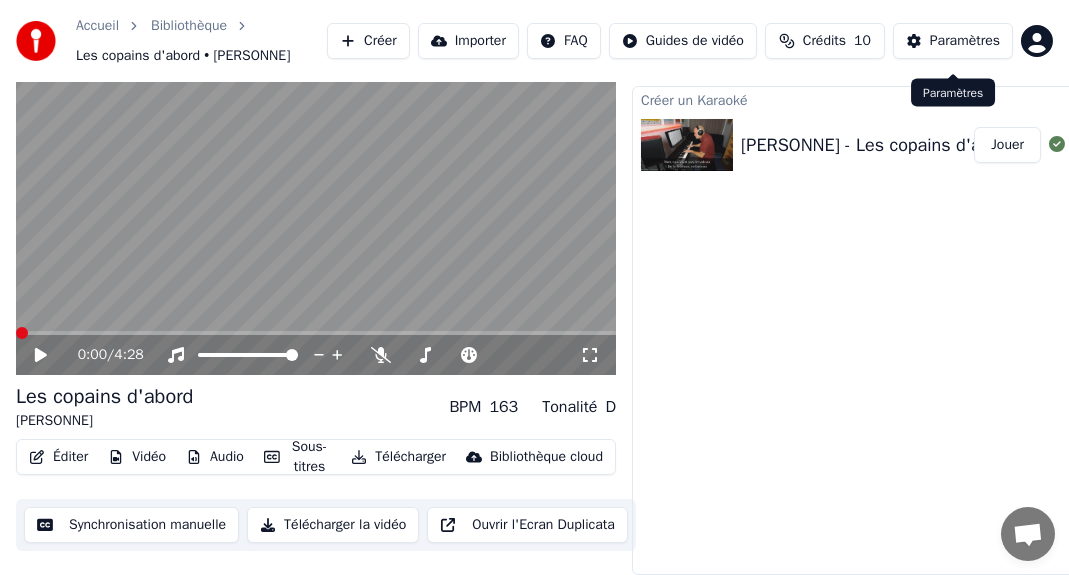 click on "Paramètres" at bounding box center [965, 41] 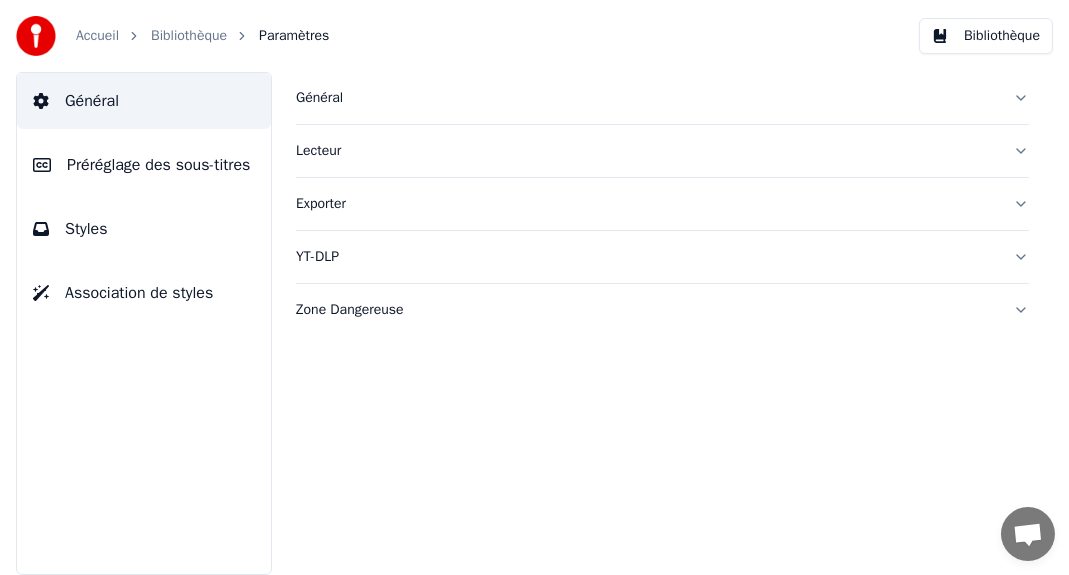 scroll, scrollTop: 0, scrollLeft: 0, axis: both 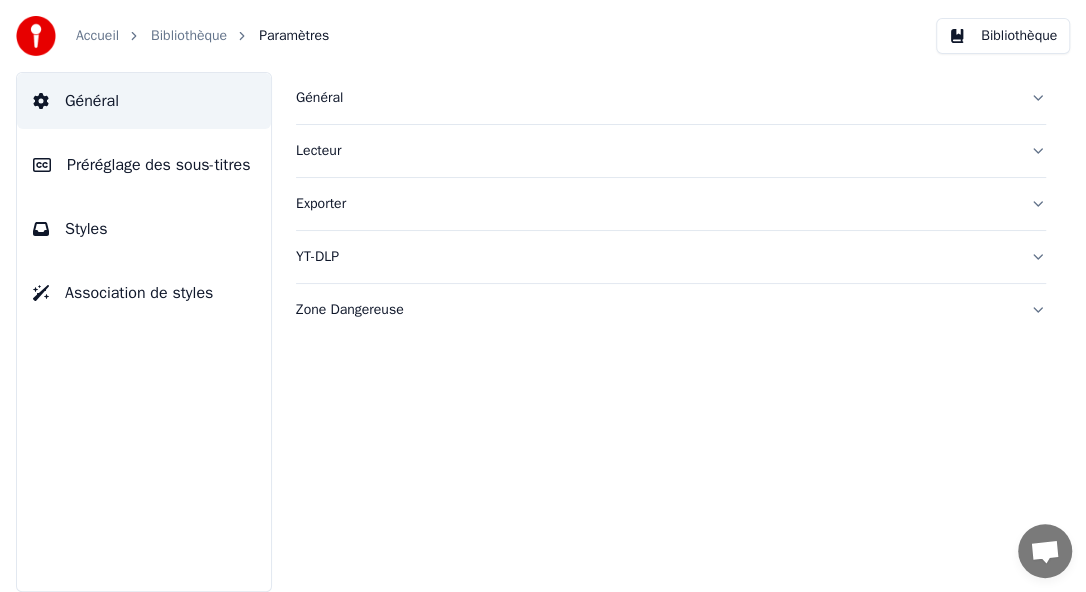 click on "Accueil" at bounding box center [97, 36] 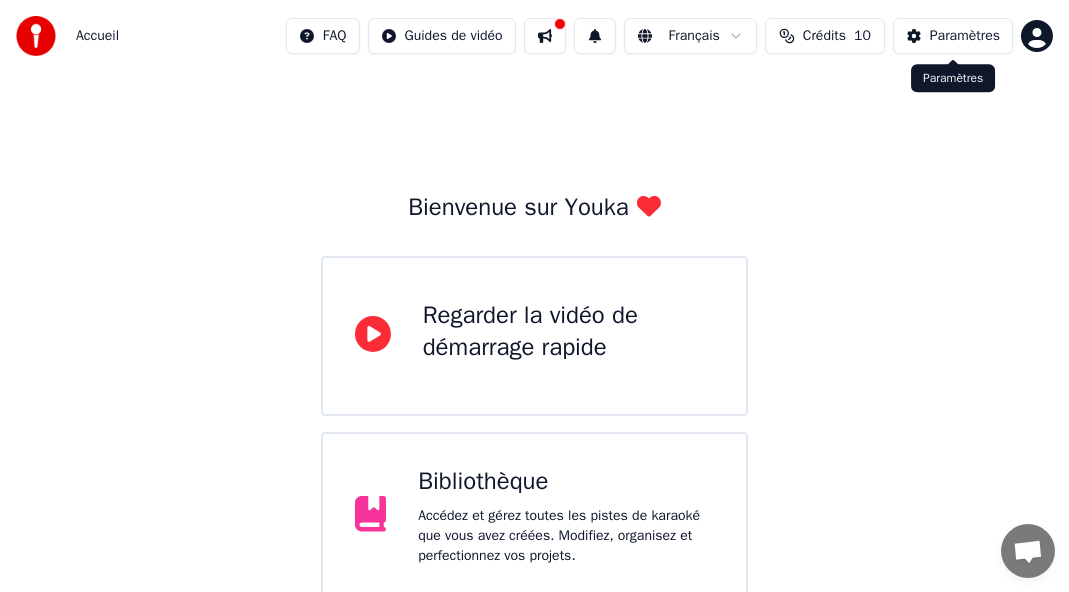 click on "Paramètres" at bounding box center [965, 36] 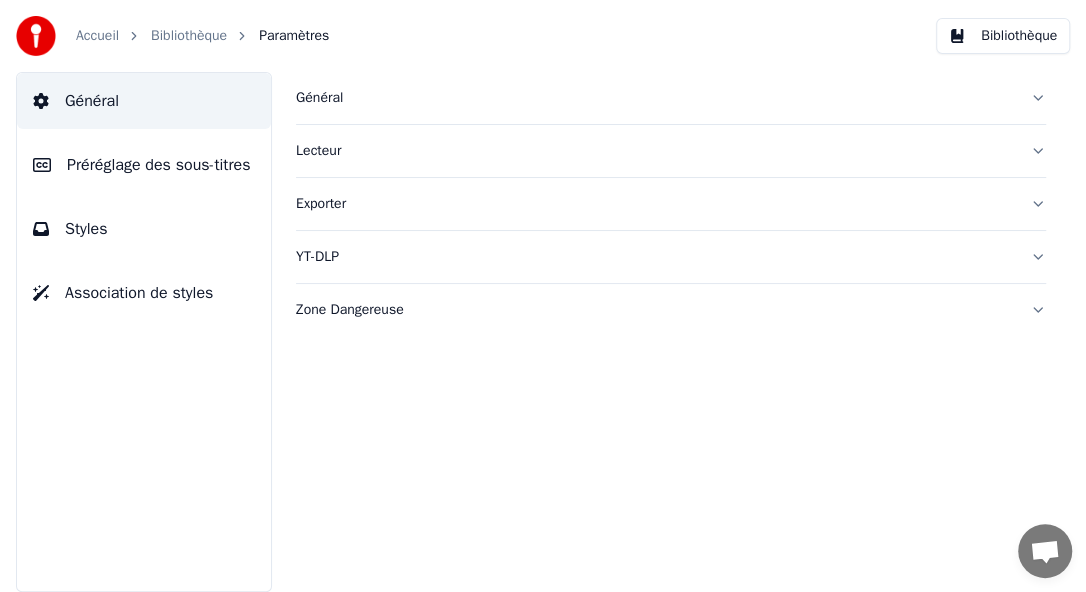 click on "Bibliothèque" at bounding box center [189, 36] 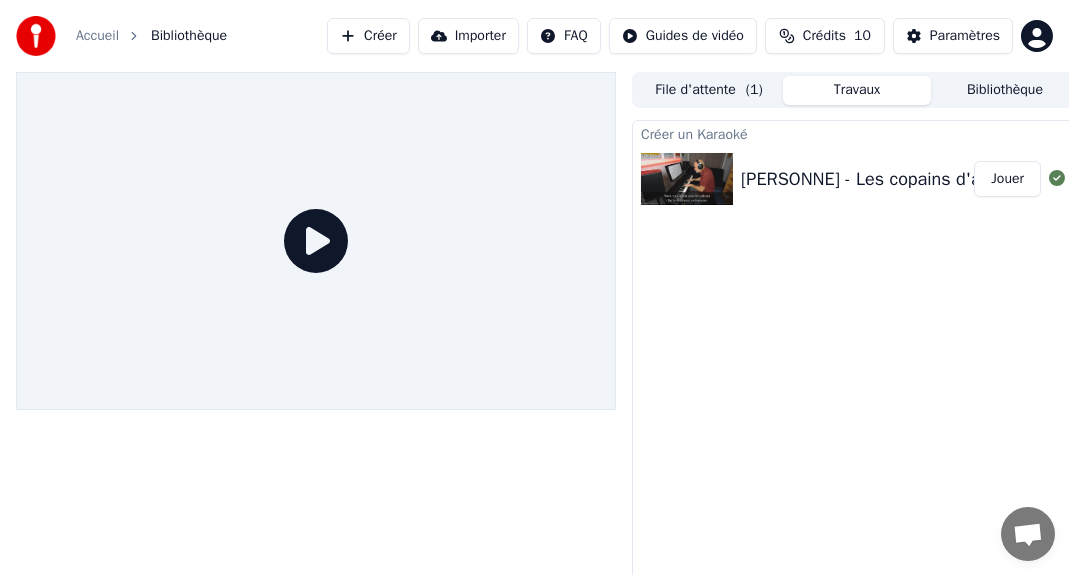 click on "Accueil" at bounding box center (97, 36) 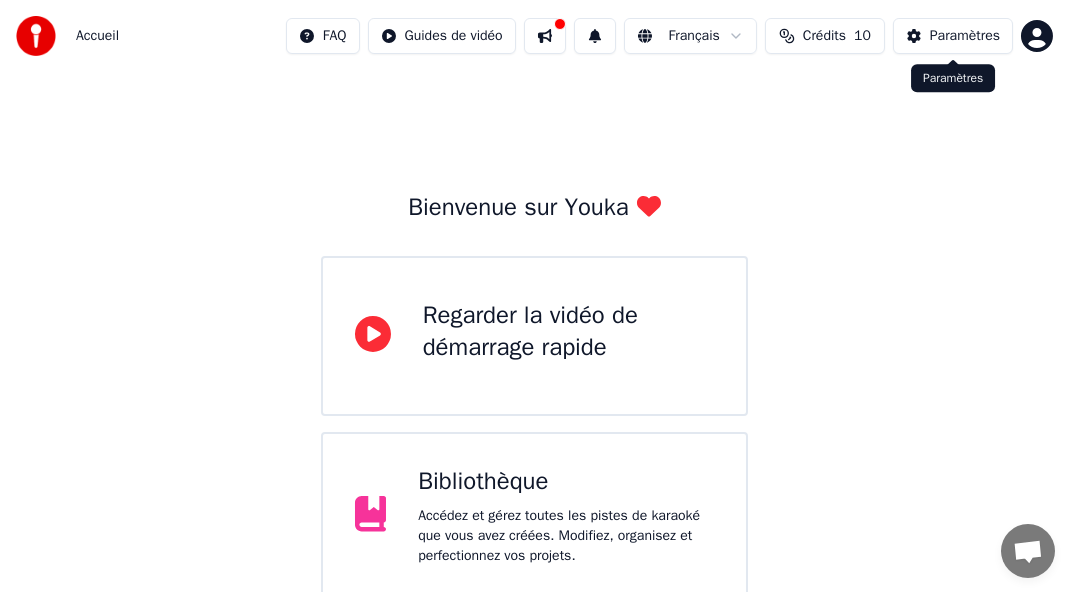 click on "Paramètres" at bounding box center (965, 36) 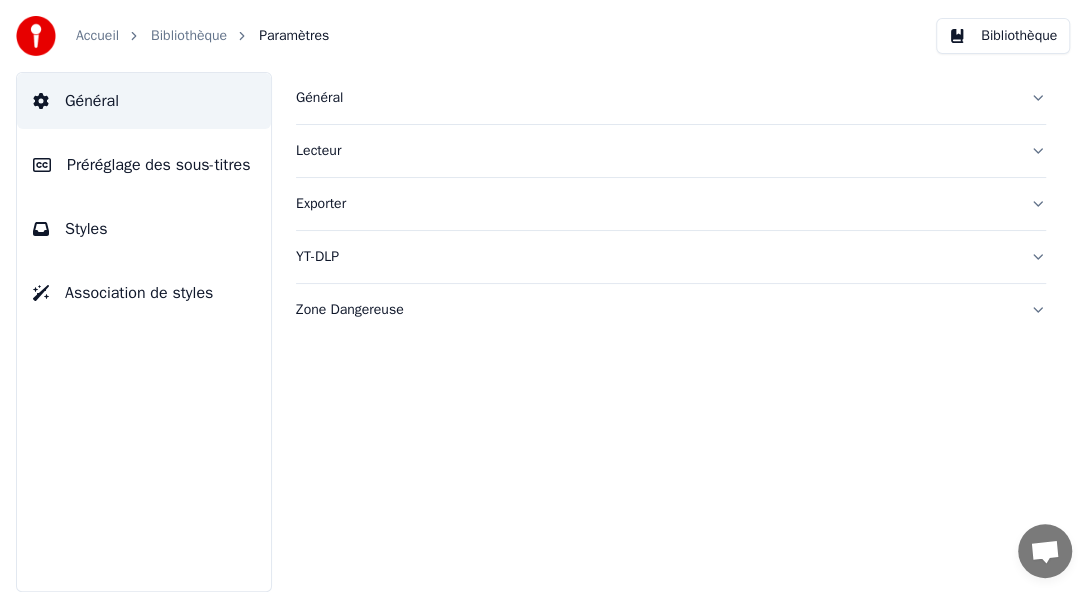 click on "Bibliothèque" at bounding box center (189, 36) 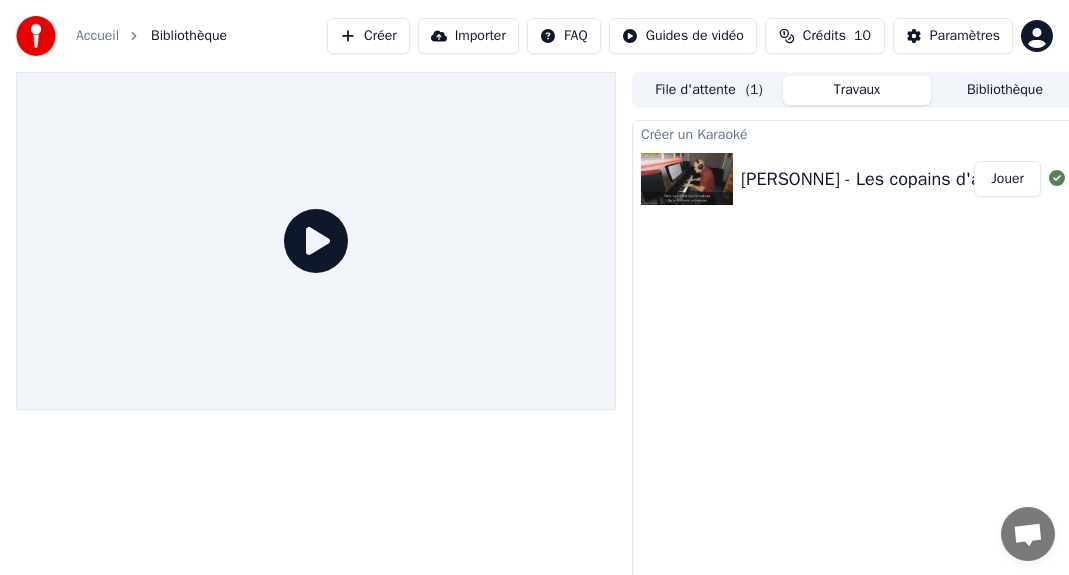 click on "[PERSONNE] - Les copains d'abord - Piano - KARAOKE" at bounding box center [954, 179] 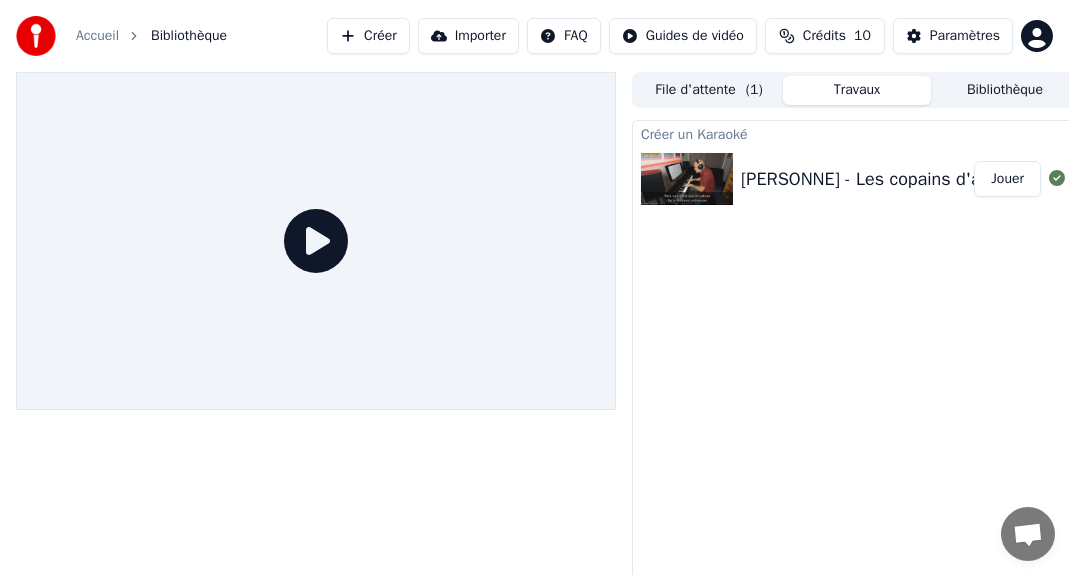 click at bounding box center (687, 179) 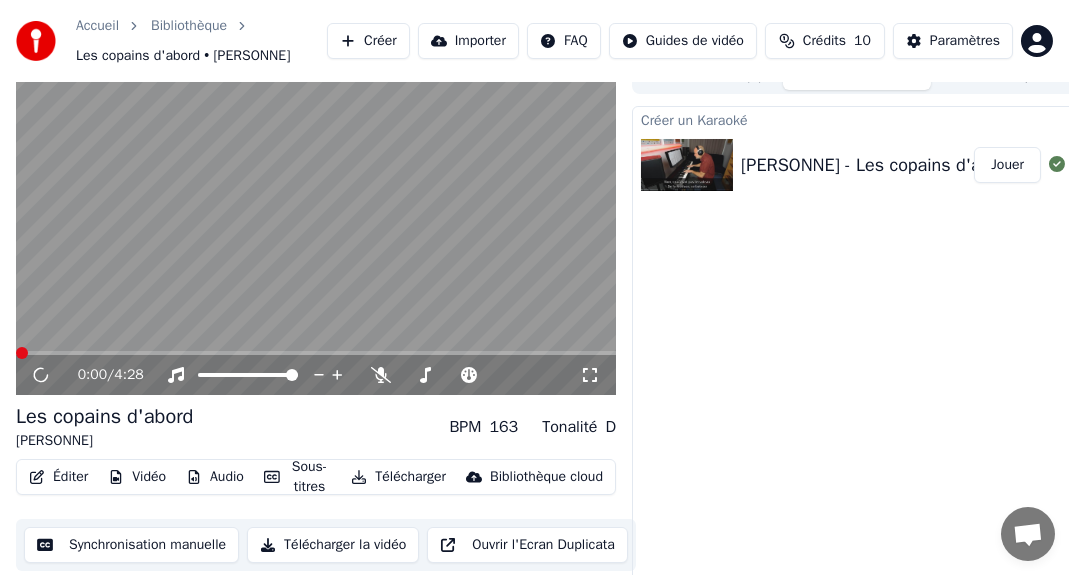 click on "Créer un Karaoké [PERSONNE] - Les copains d'abord - Piano - KARAOKE Jouer" at bounding box center (857, 350) 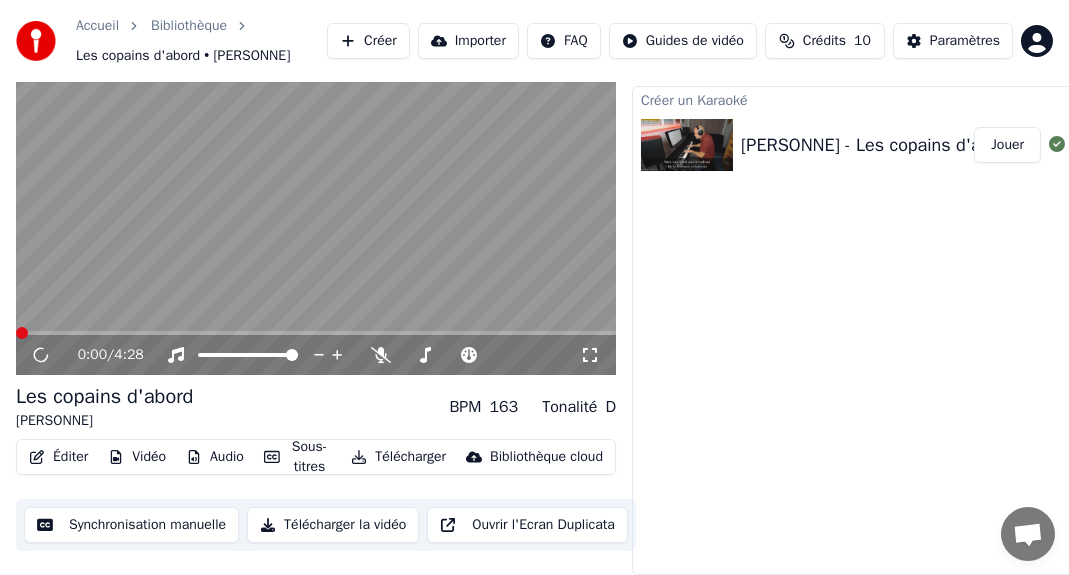 scroll, scrollTop: 77, scrollLeft: 0, axis: vertical 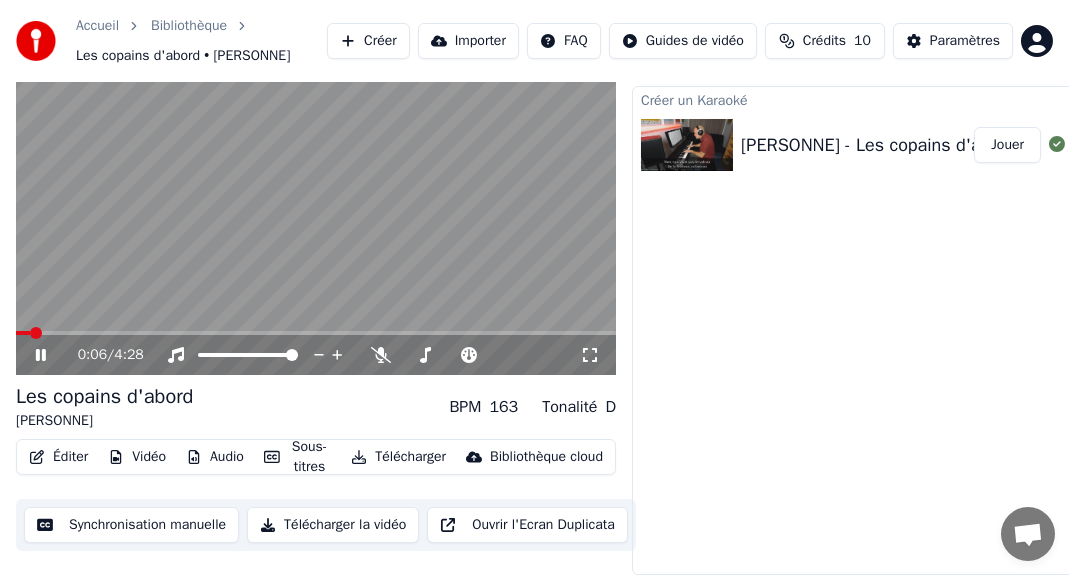 click 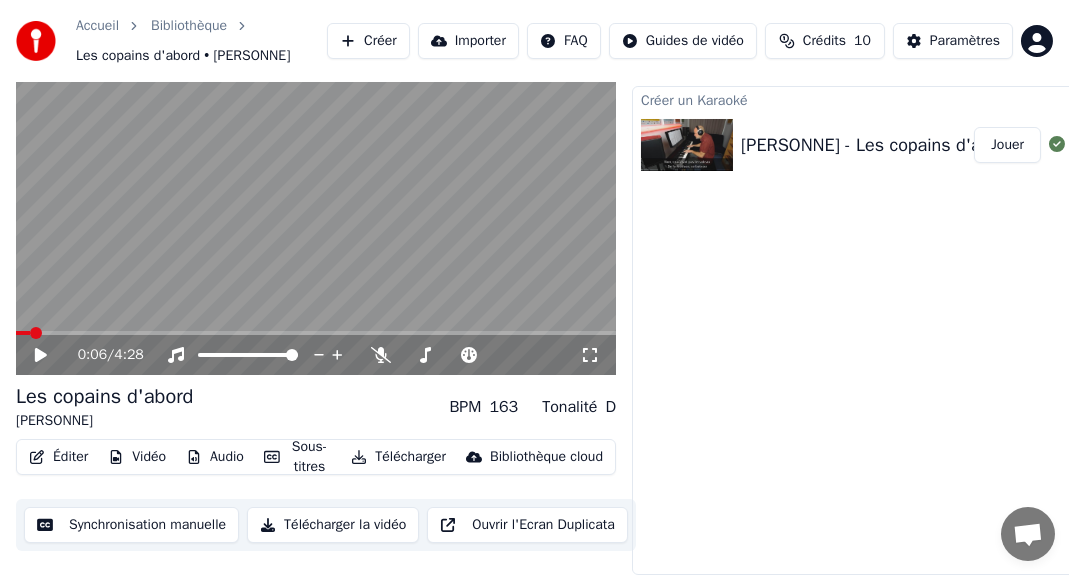 click on "Synchronisation manuelle" at bounding box center [131, 525] 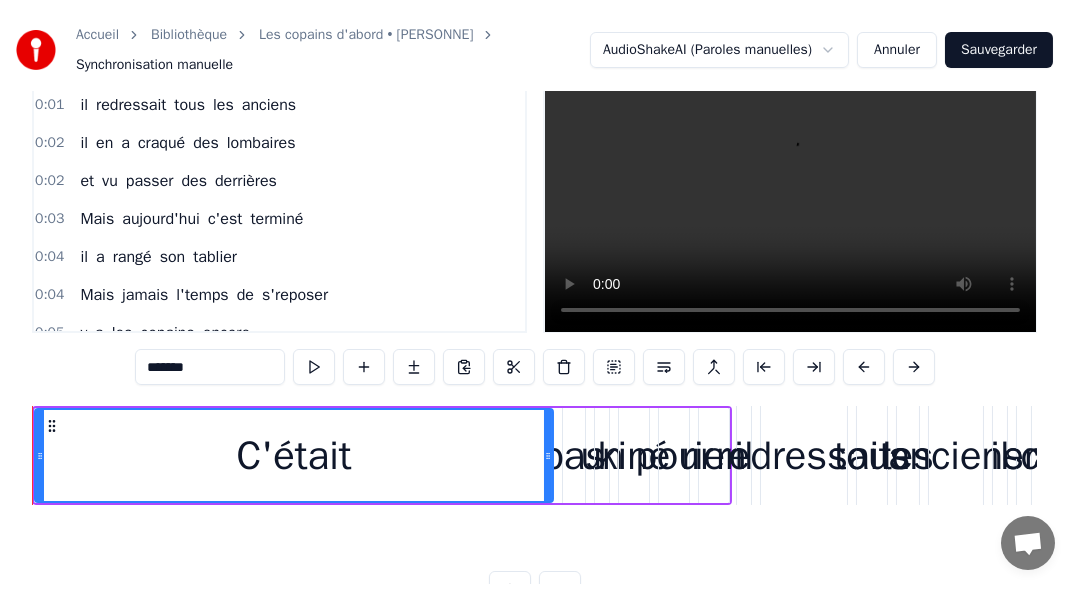 scroll, scrollTop: 0, scrollLeft: 0, axis: both 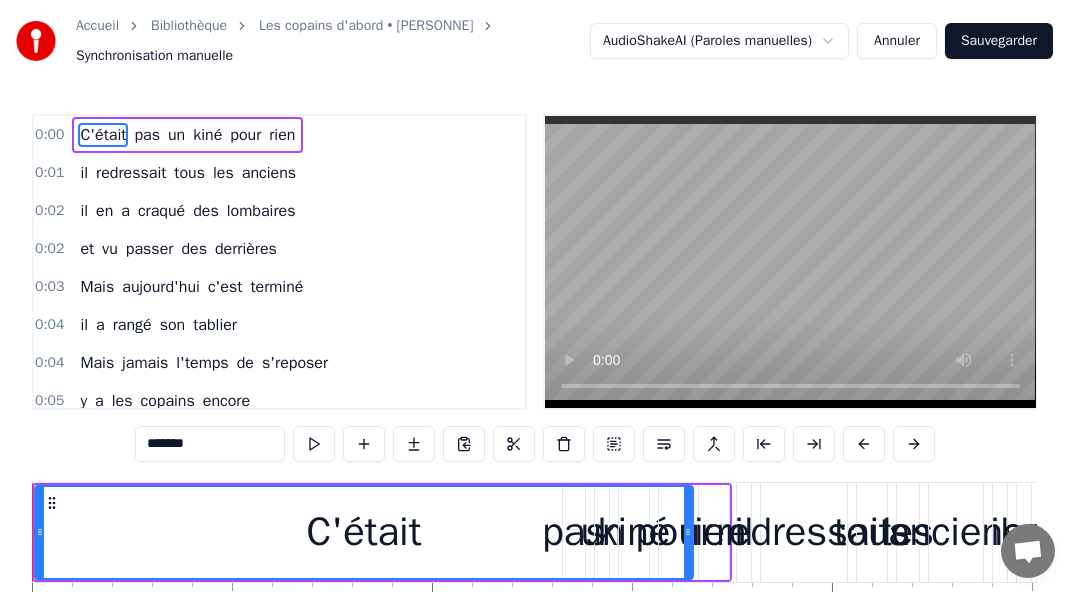 drag, startPoint x: 549, startPoint y: 519, endPoint x: 715, endPoint y: 534, distance: 166.67633 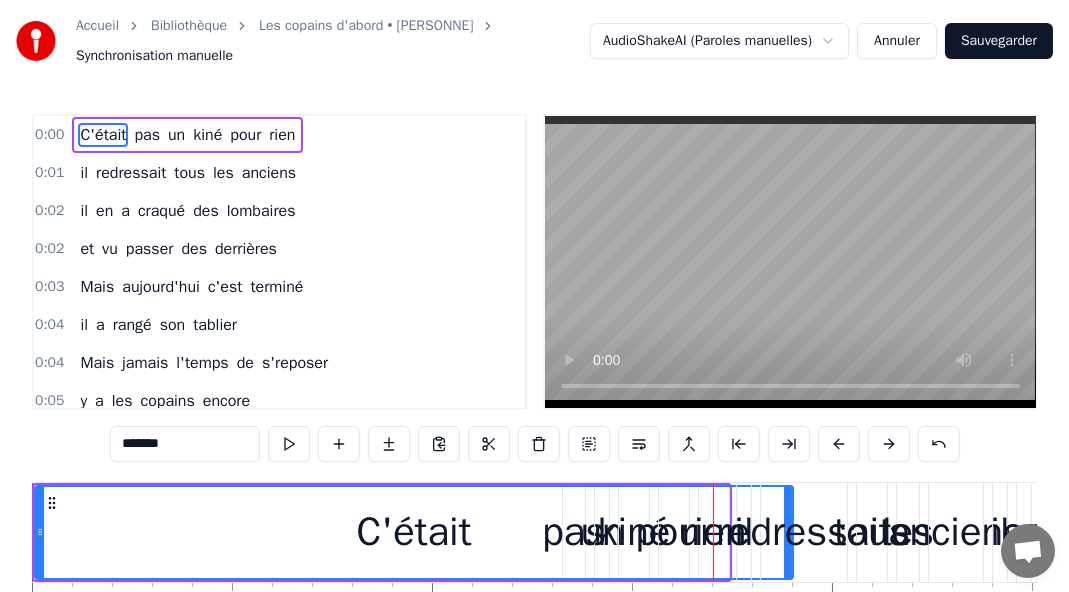 drag, startPoint x: 715, startPoint y: 534, endPoint x: 791, endPoint y: 547, distance: 77.10383 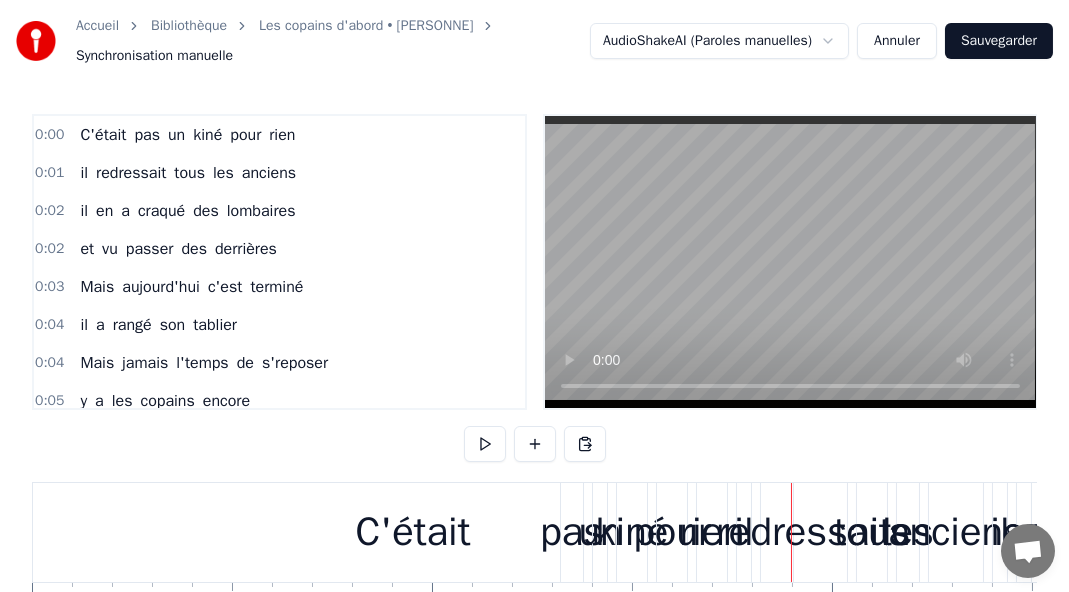 click on "C'était" at bounding box center [413, 532] 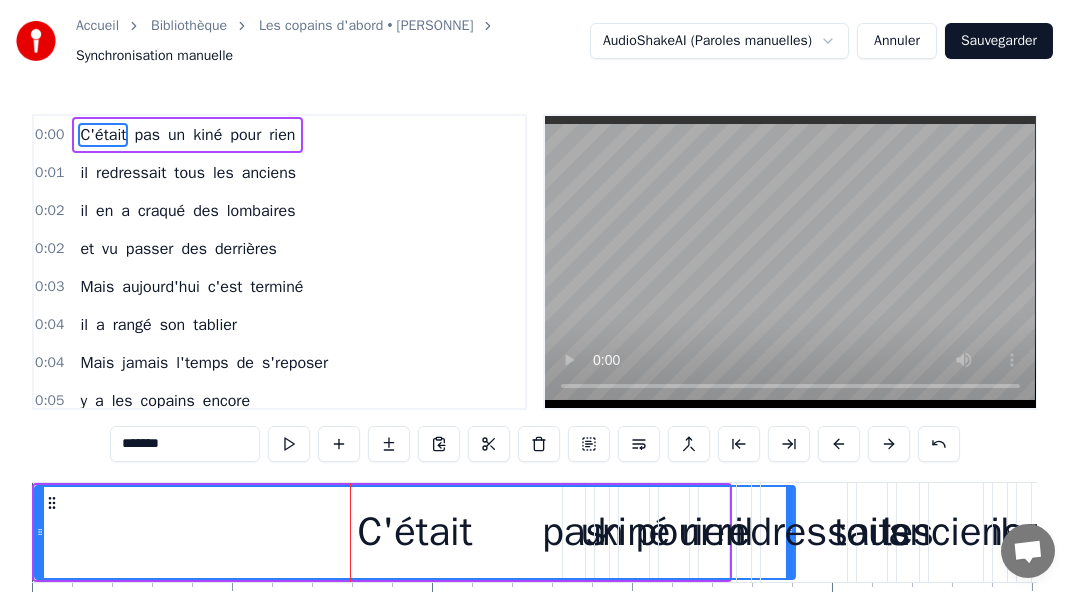 click on "C'était" at bounding box center [103, 135] 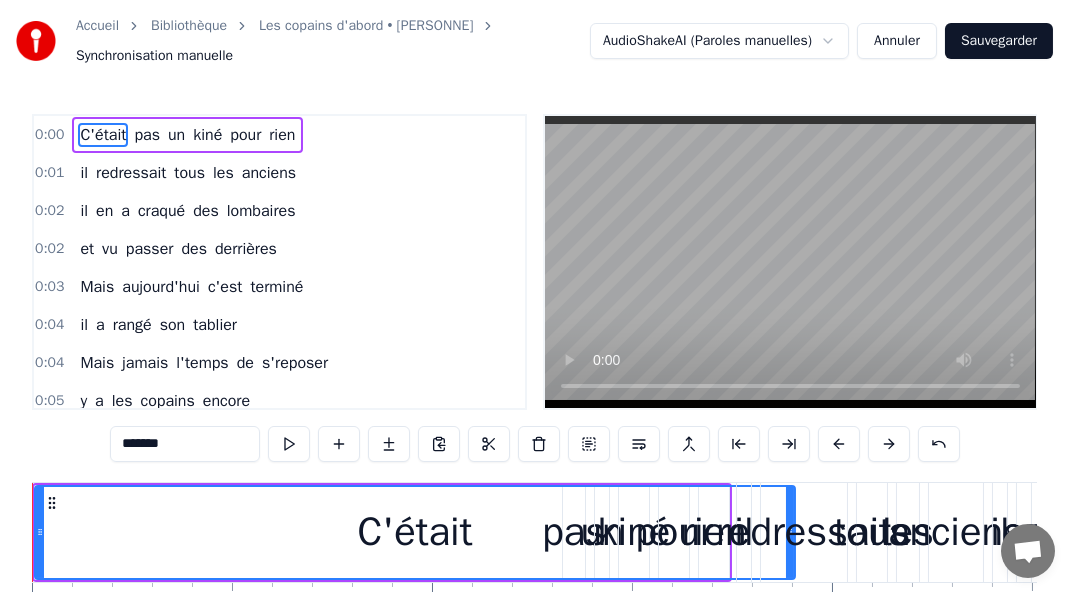 drag, startPoint x: 119, startPoint y: 133, endPoint x: 218, endPoint y: 142, distance: 99.40825 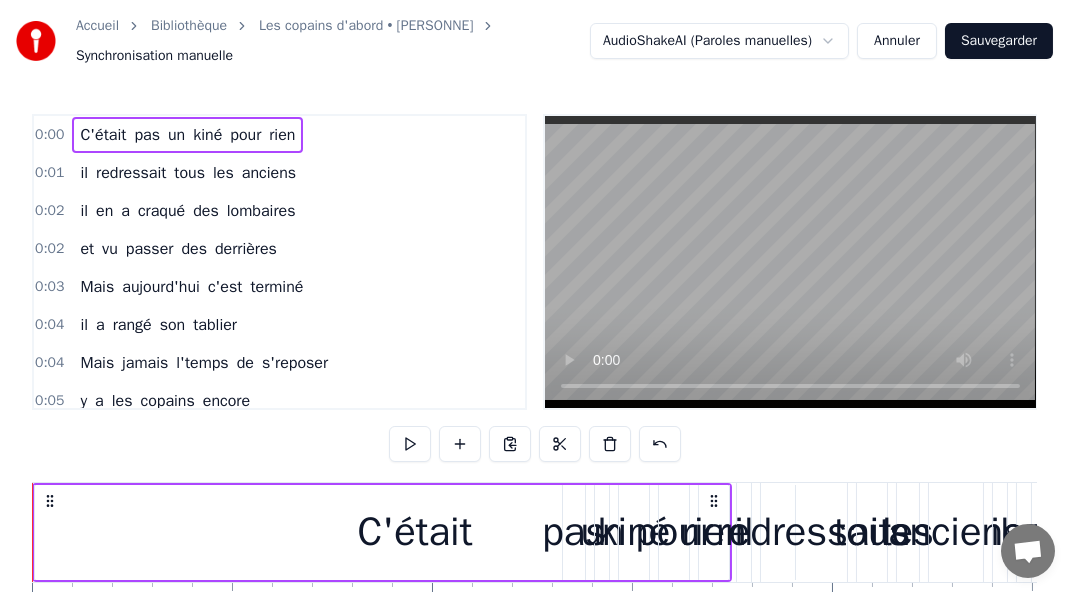 click on "kiné" at bounding box center (207, 135) 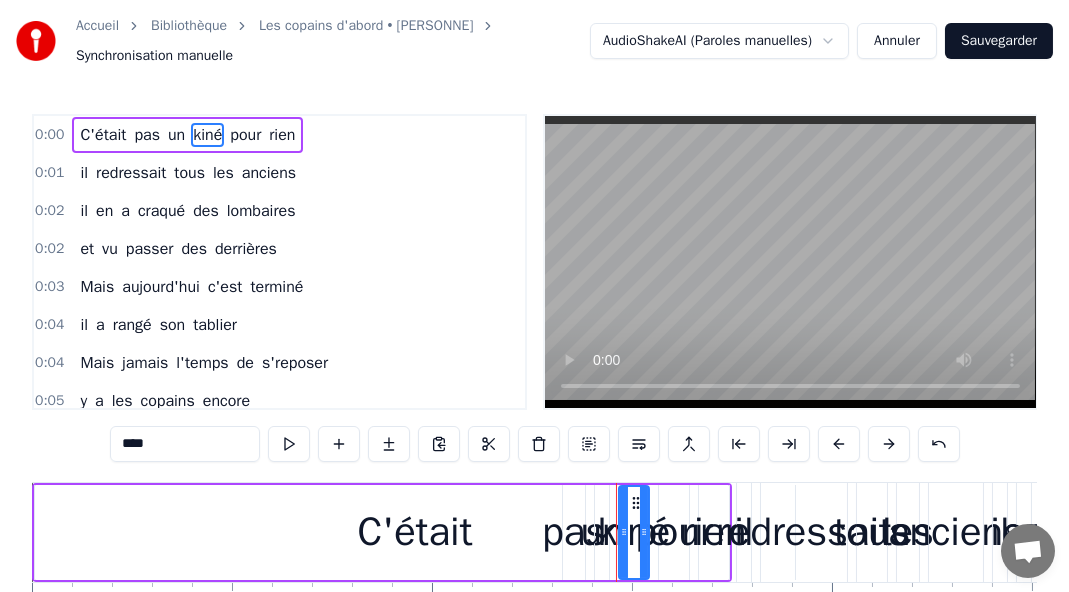 click on "C'était" at bounding box center (103, 135) 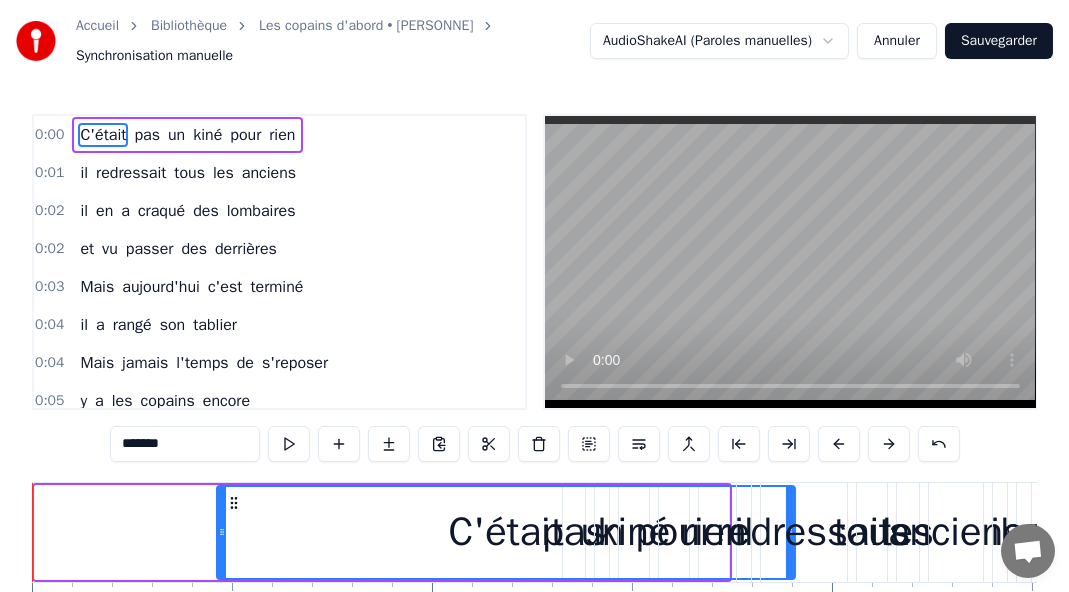 drag, startPoint x: 38, startPoint y: 518, endPoint x: 220, endPoint y: 538, distance: 183.0956 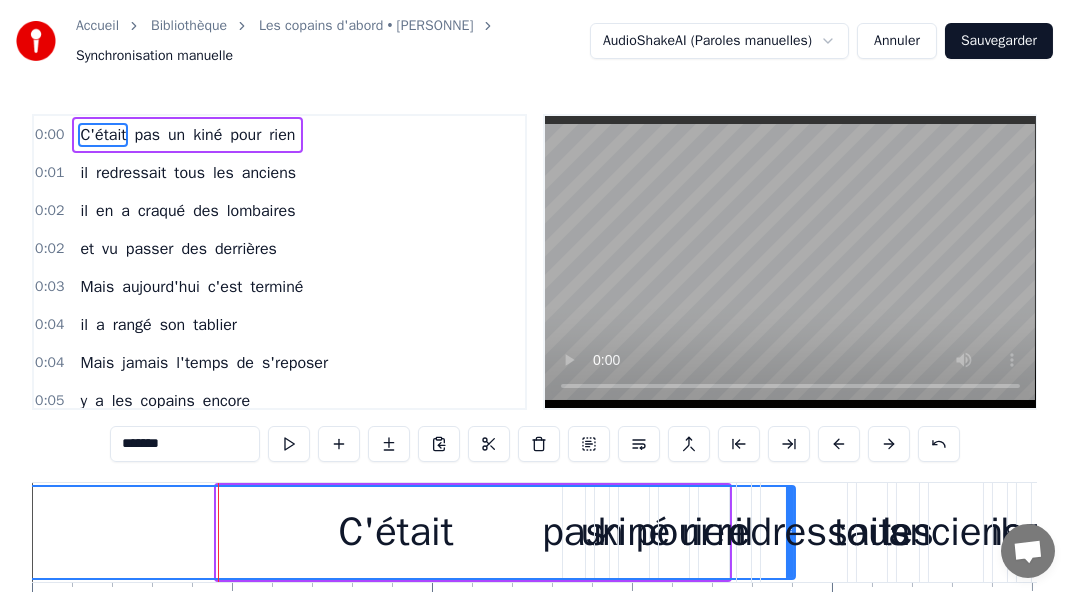 drag, startPoint x: 220, startPoint y: 538, endPoint x: 0, endPoint y: 526, distance: 220.32703 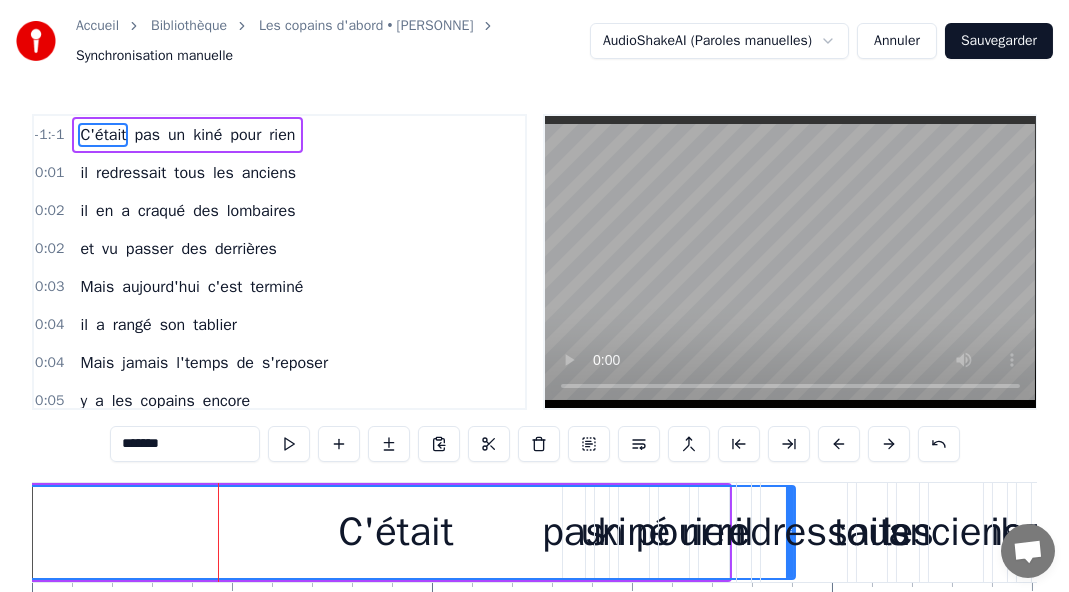 click on "C'était" at bounding box center (396, 532) 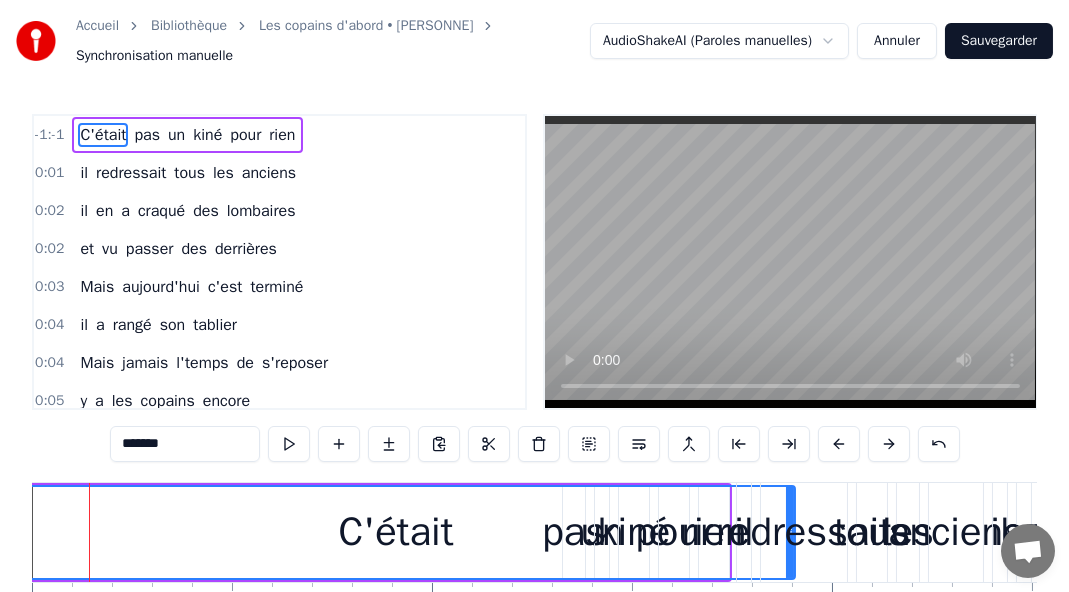 click on "Annuler" at bounding box center (897, 41) 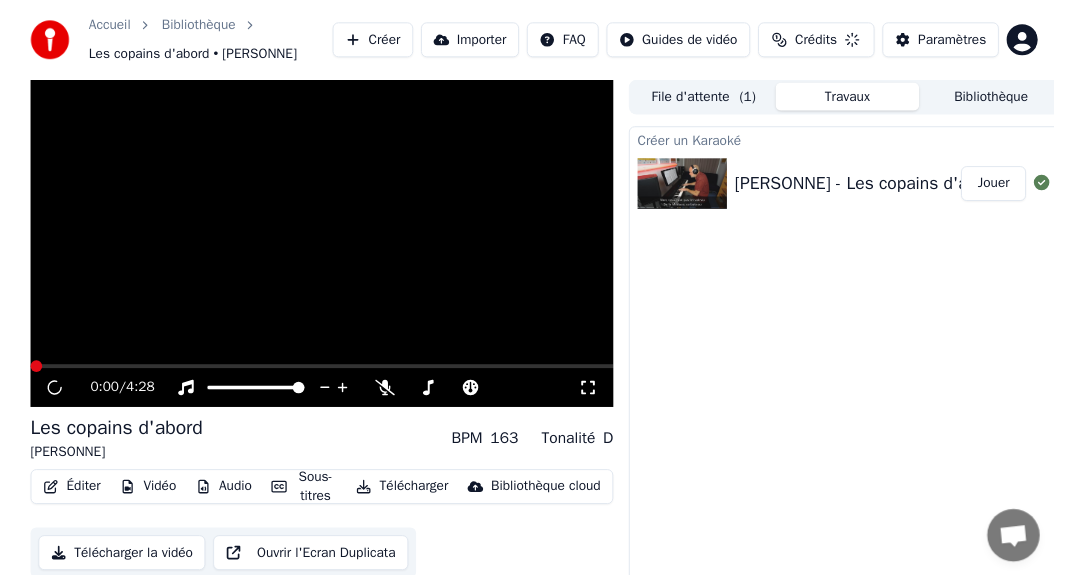 scroll, scrollTop: 76, scrollLeft: 0, axis: vertical 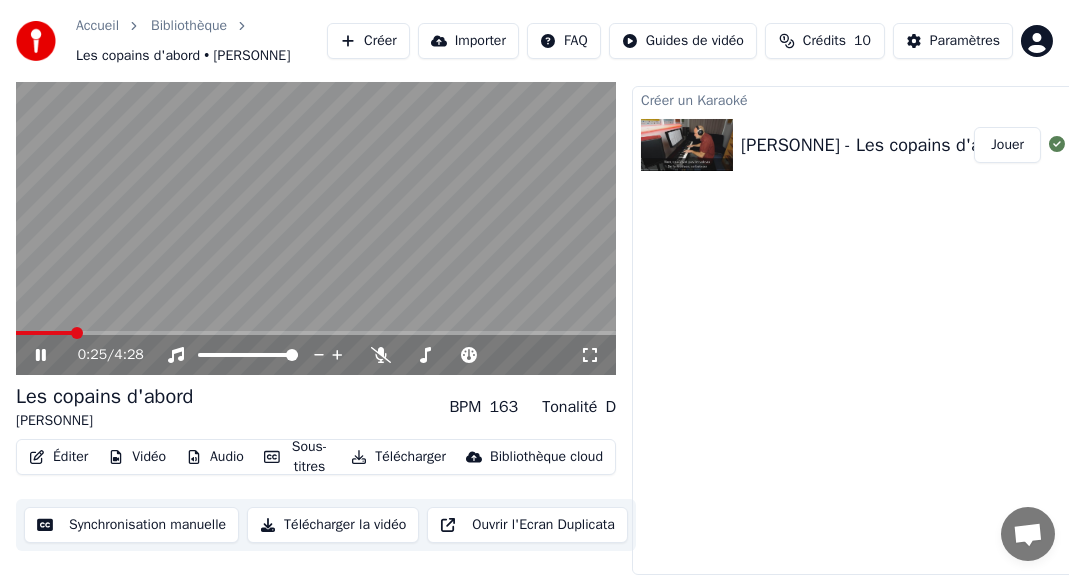 click 